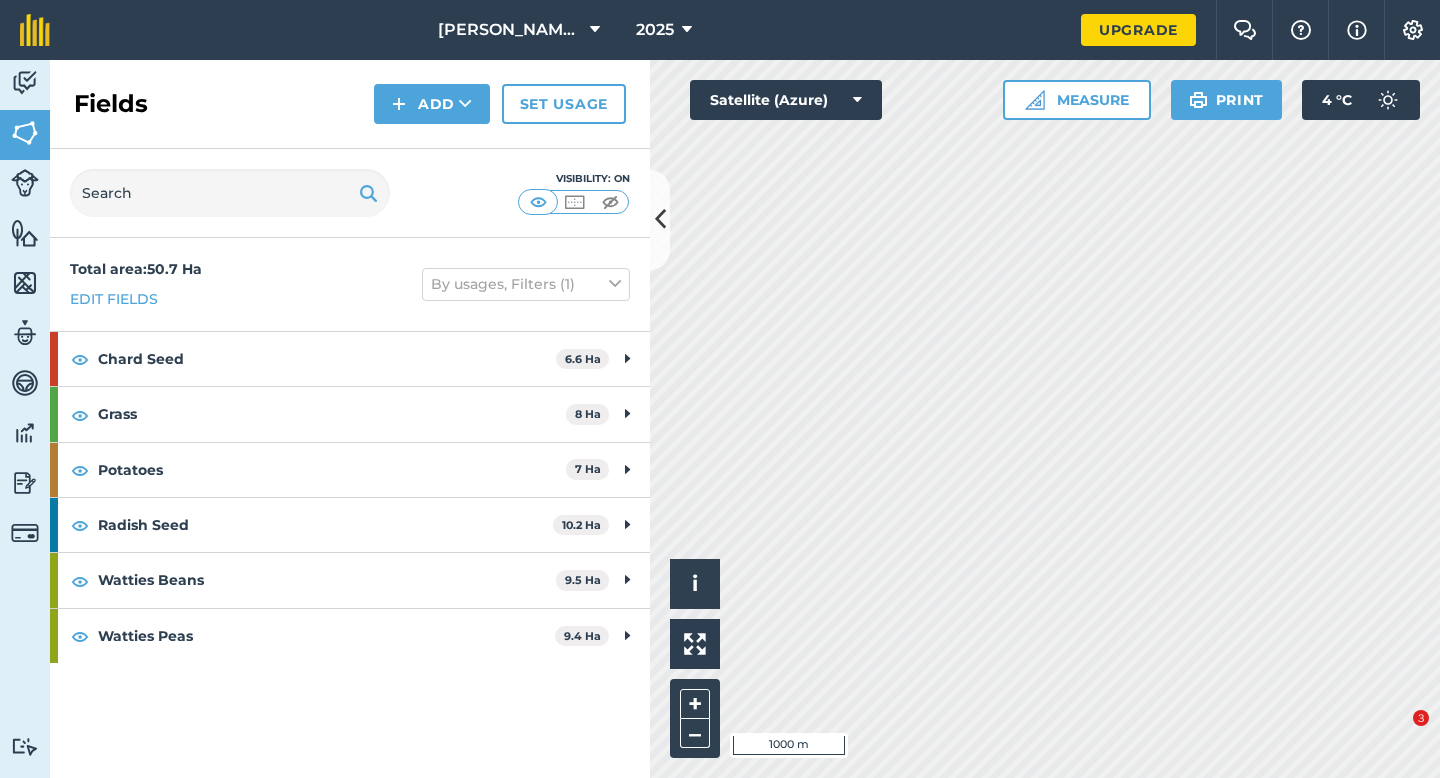 scroll, scrollTop: 0, scrollLeft: 0, axis: both 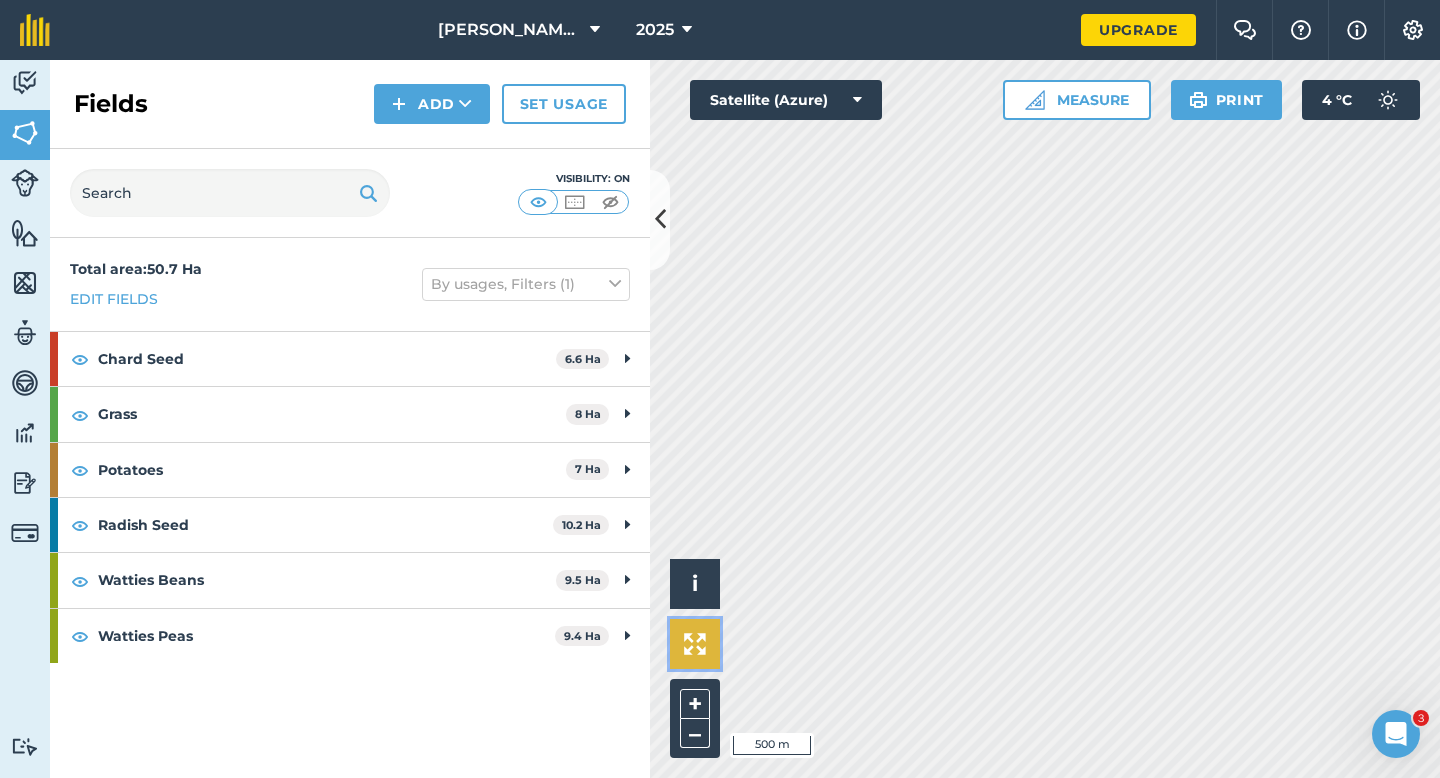 click at bounding box center (695, 644) 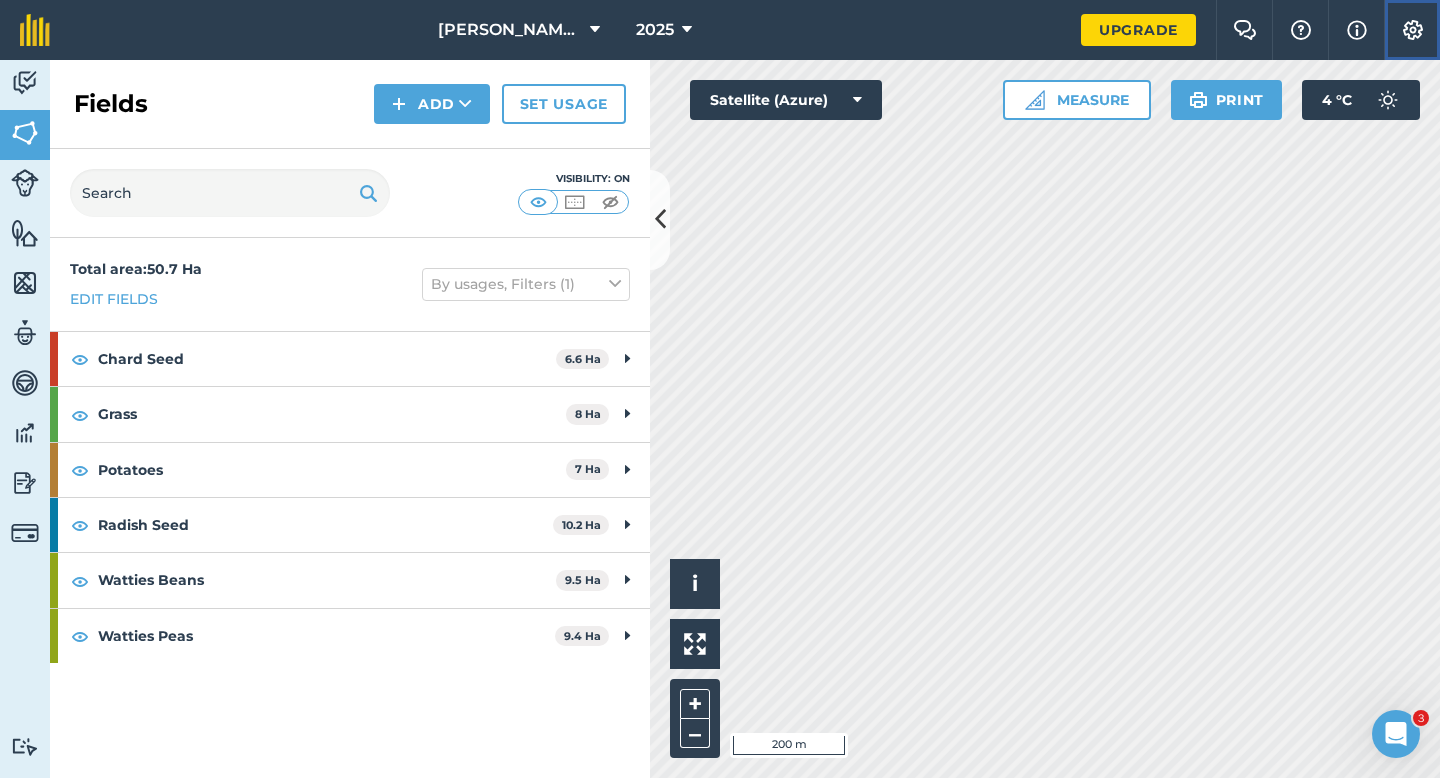click on "Settings" at bounding box center (1412, 30) 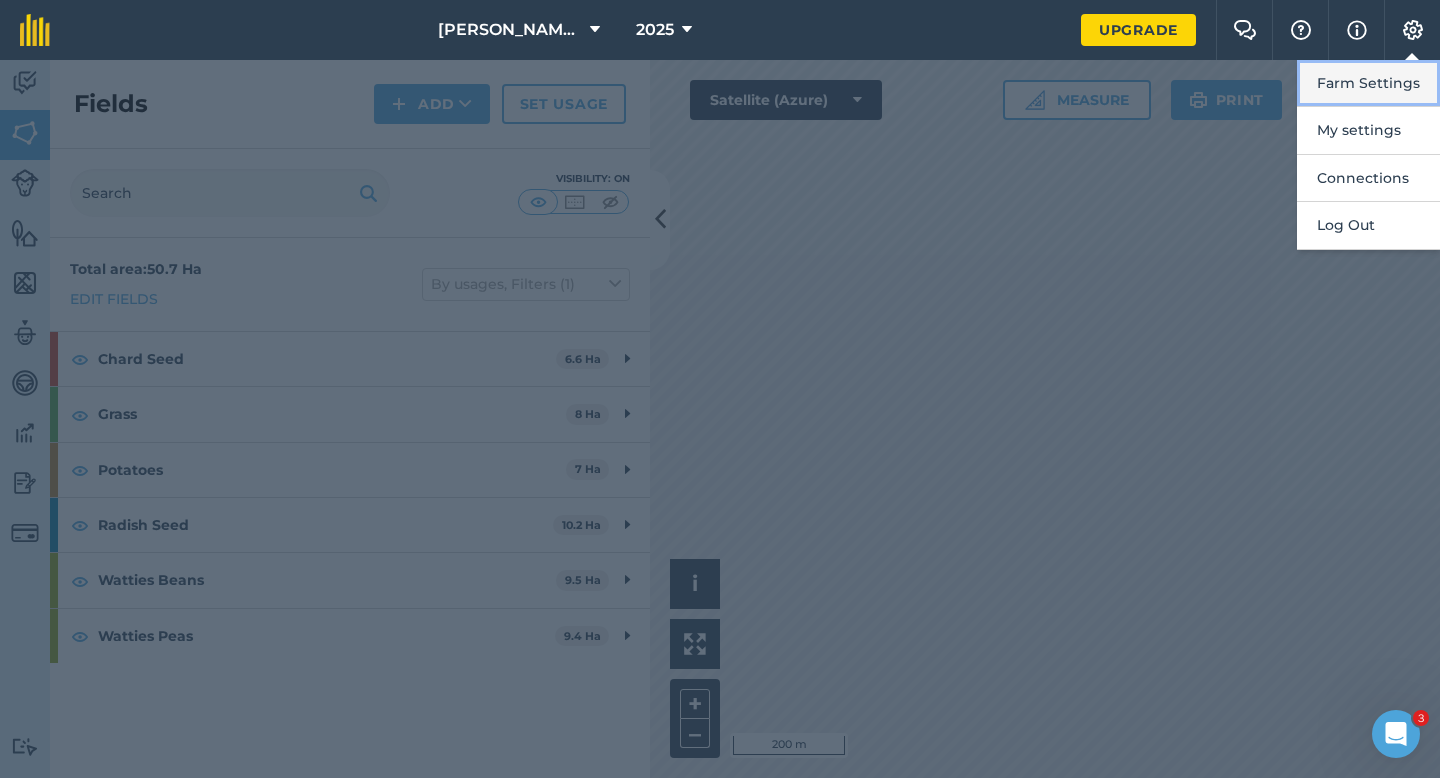 click on "Farm Settings" at bounding box center [1368, 83] 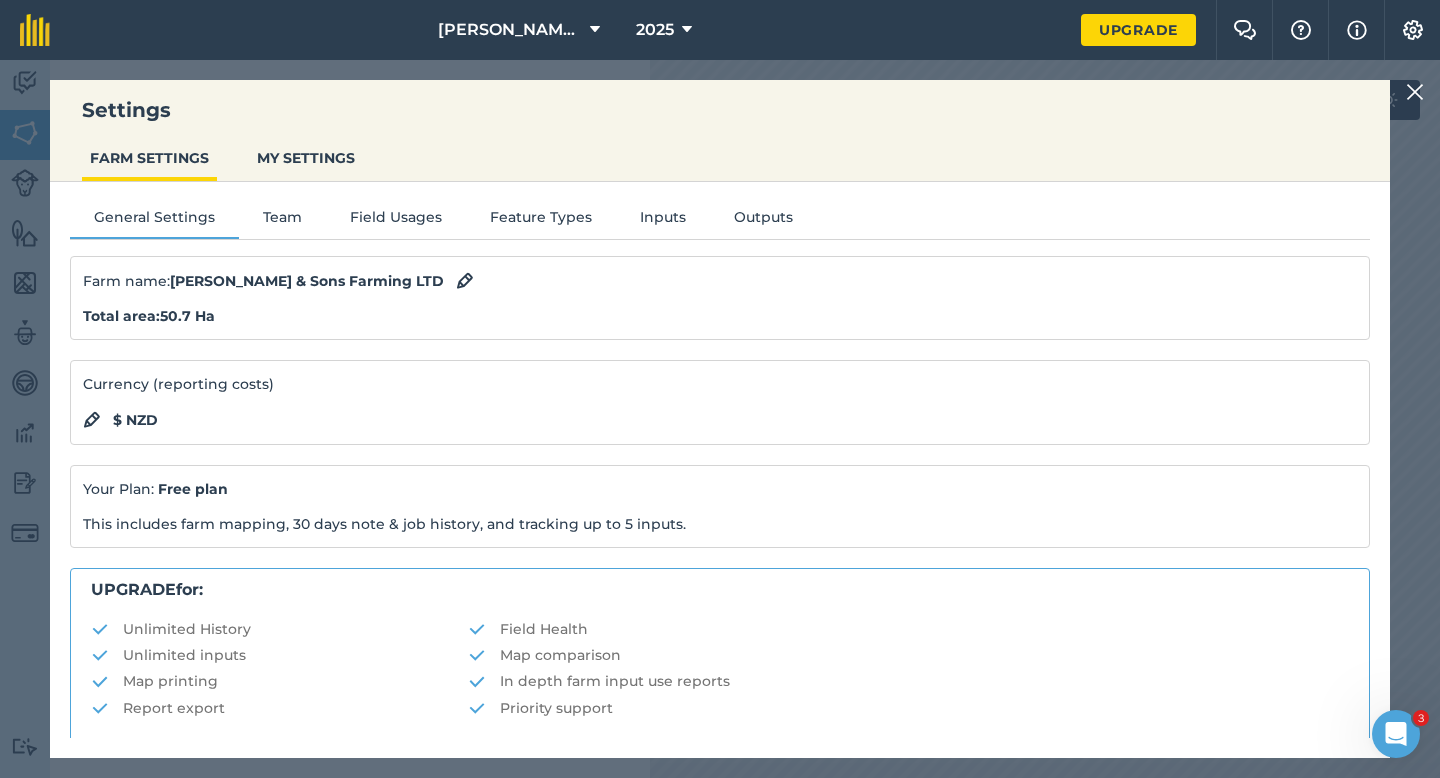 scroll, scrollTop: 384, scrollLeft: 0, axis: vertical 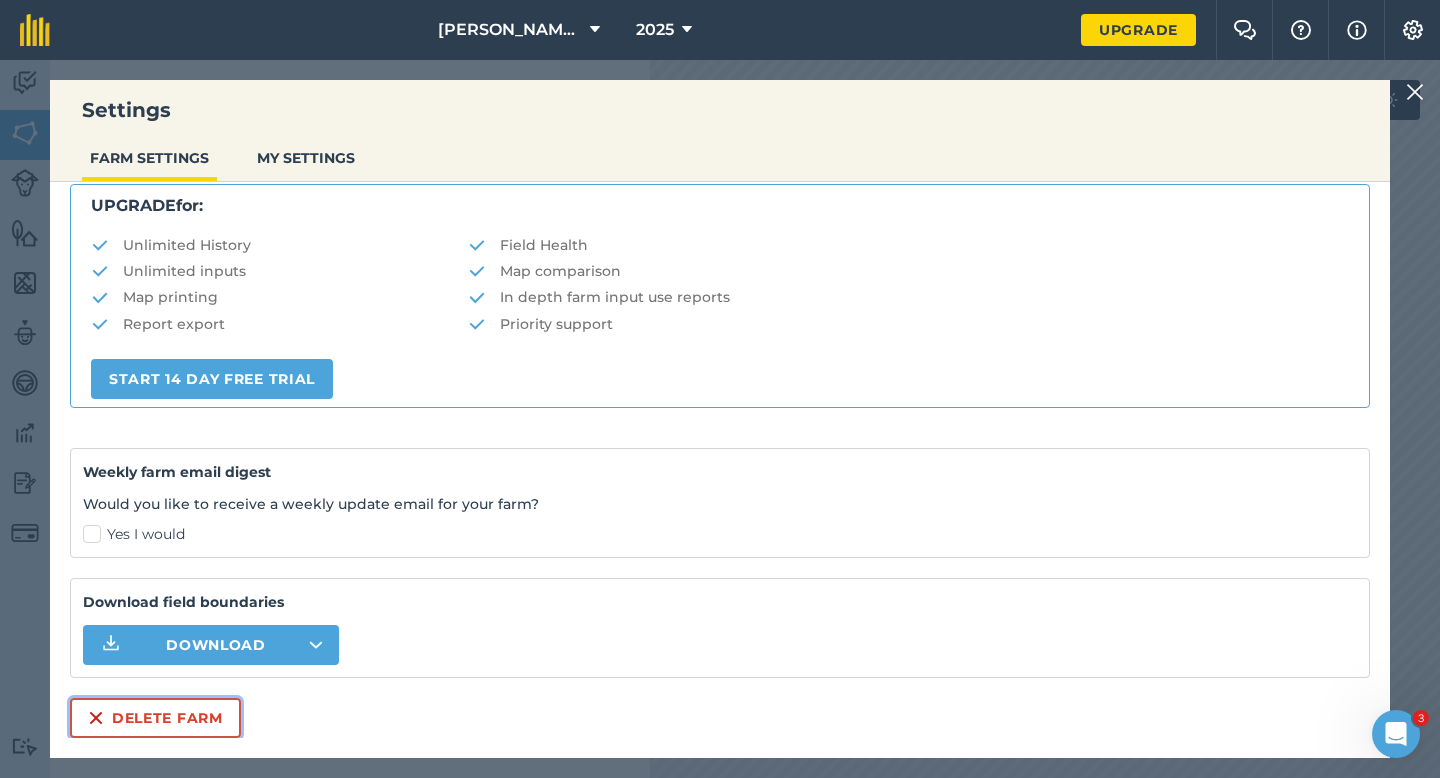 click on "Delete farm" at bounding box center [155, 718] 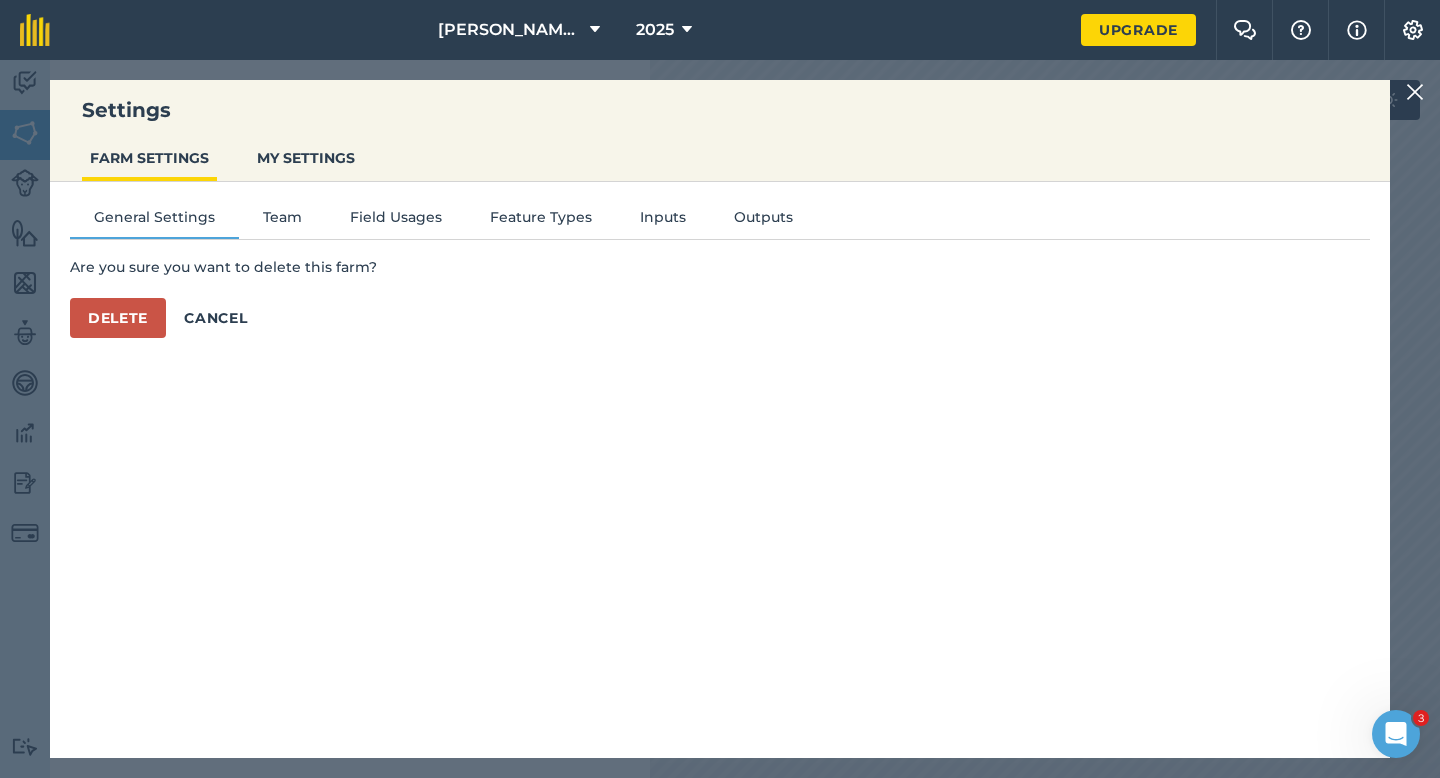scroll, scrollTop: 0, scrollLeft: 0, axis: both 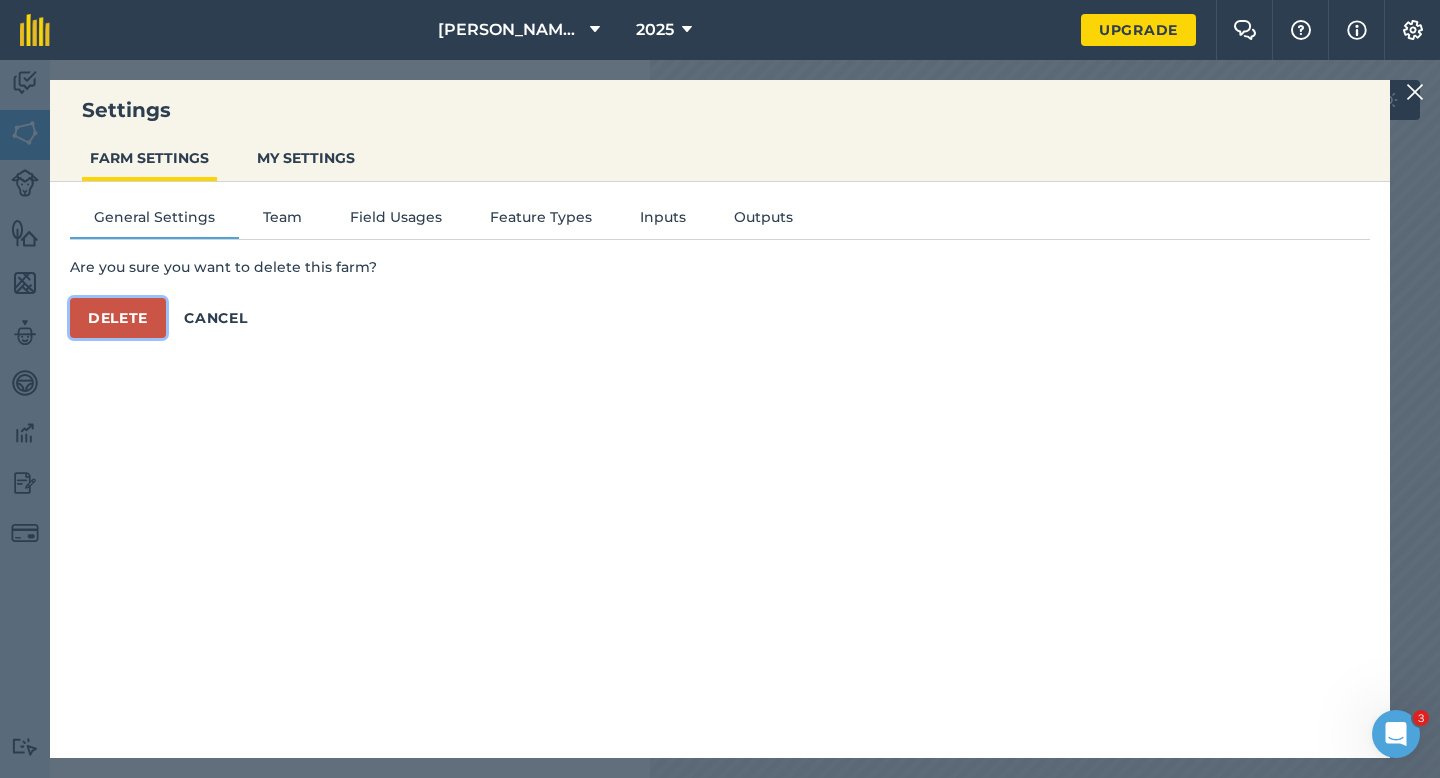 click on "Delete" at bounding box center (118, 318) 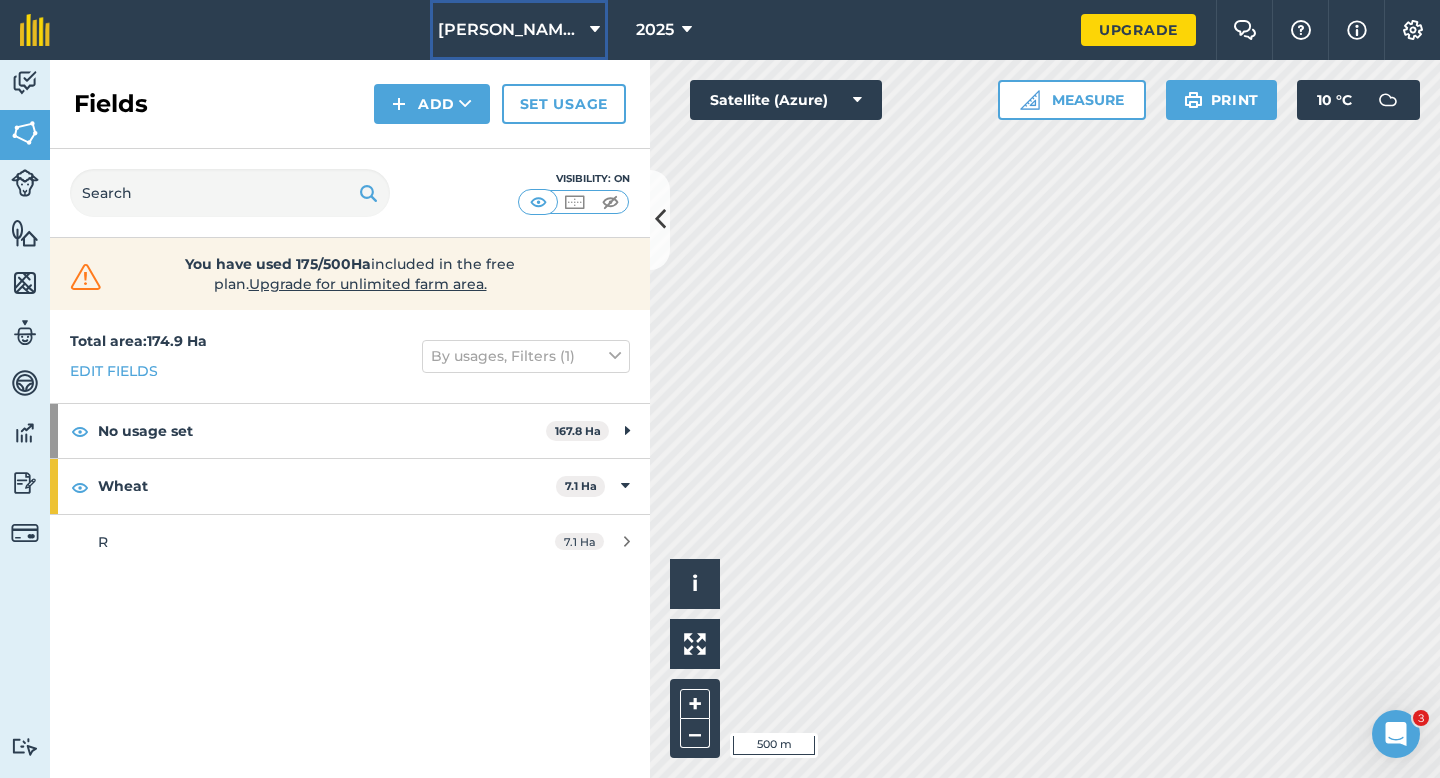 click on "[PERSON_NAME] & Son Farming LTD" at bounding box center (519, 30) 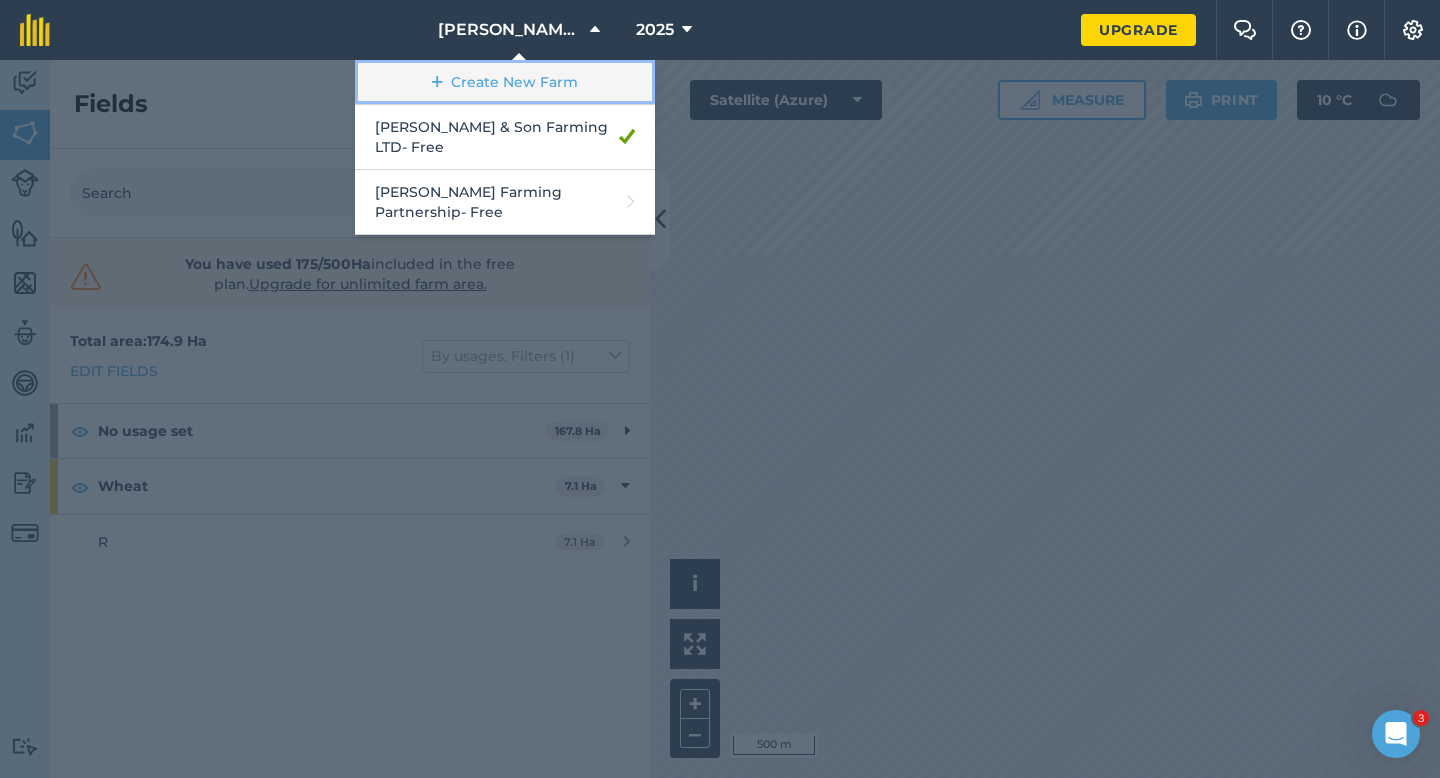 click on "Create New Farm" at bounding box center [505, 82] 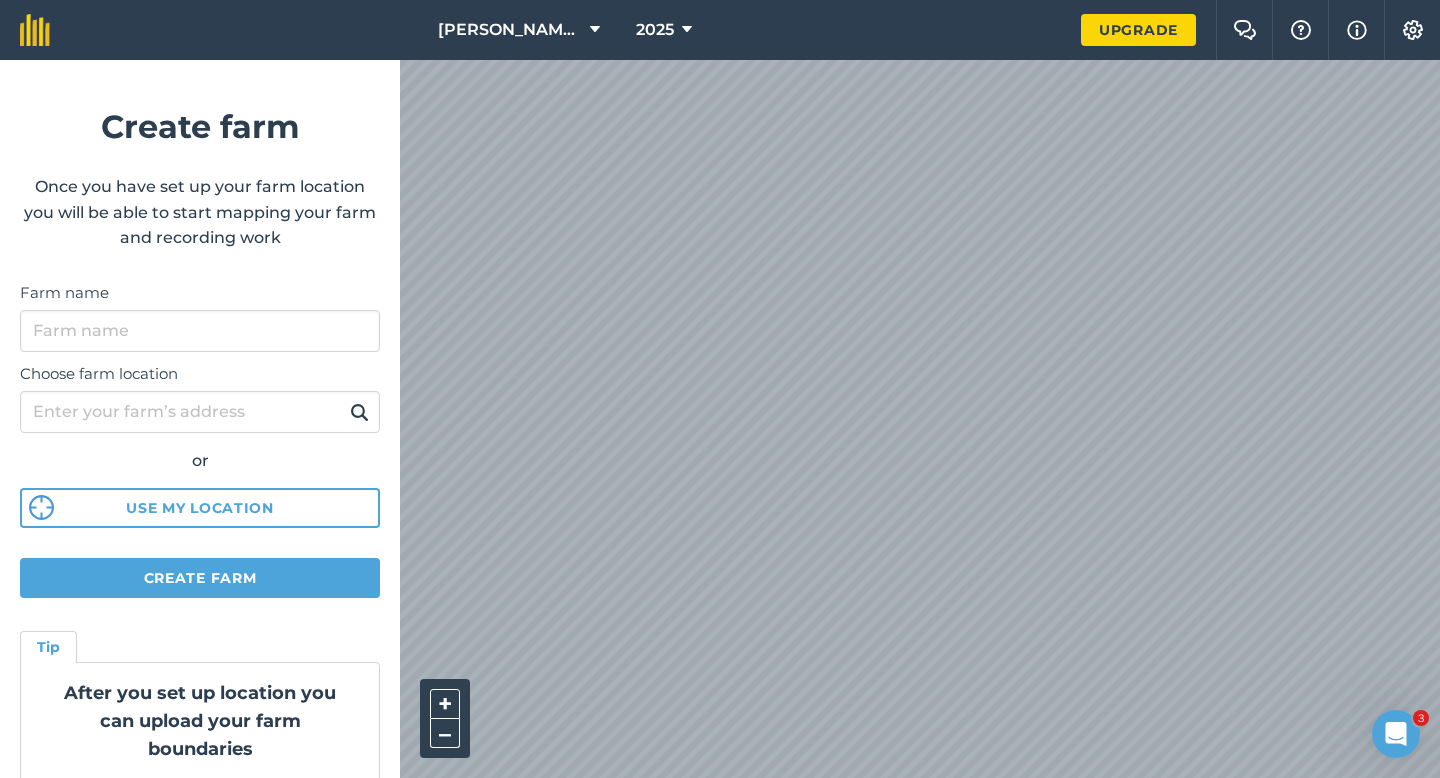 click on "Choose farm location or   Use my location" at bounding box center [200, 440] 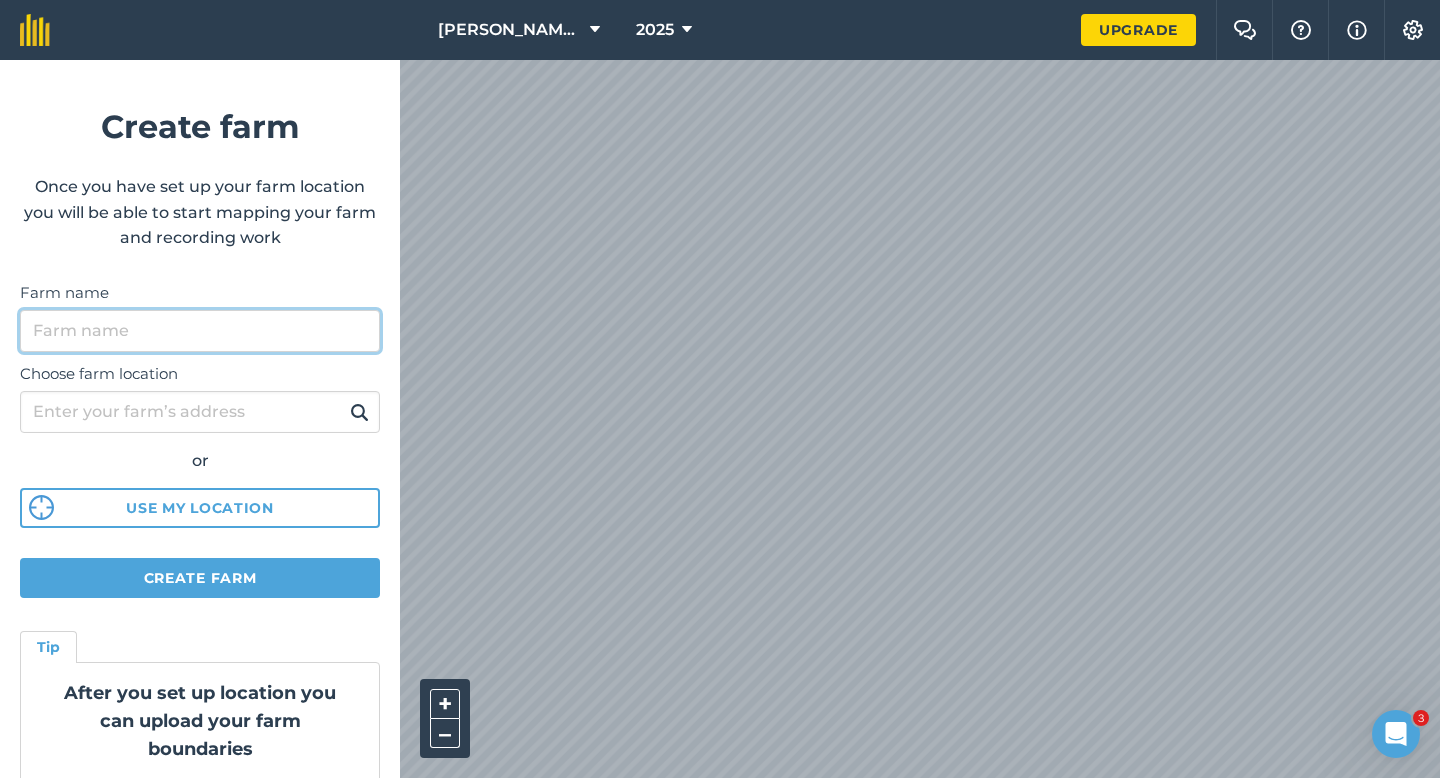 click on "Farm name" at bounding box center (200, 331) 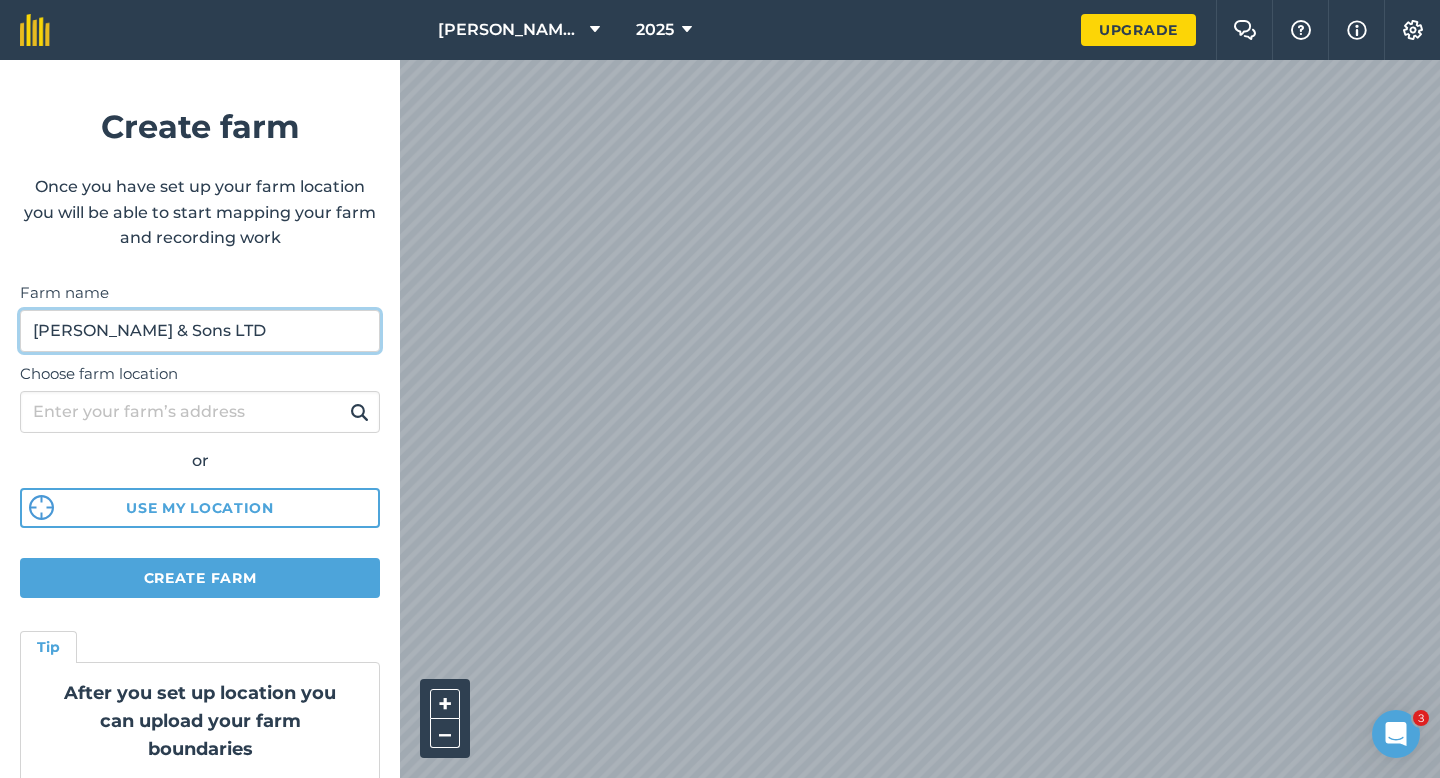 type on "[PERSON_NAME] & Sons LTD" 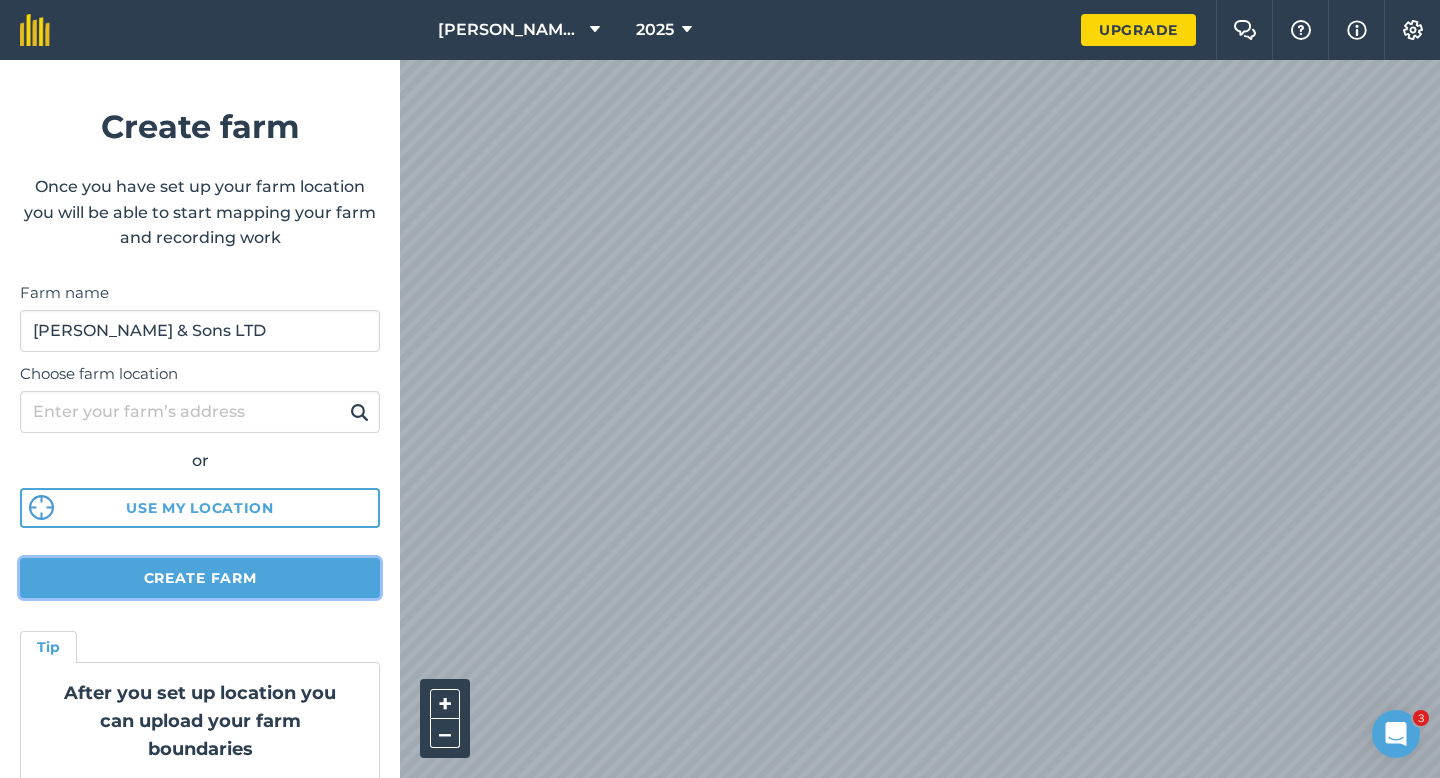click on "Create farm" at bounding box center (200, 578) 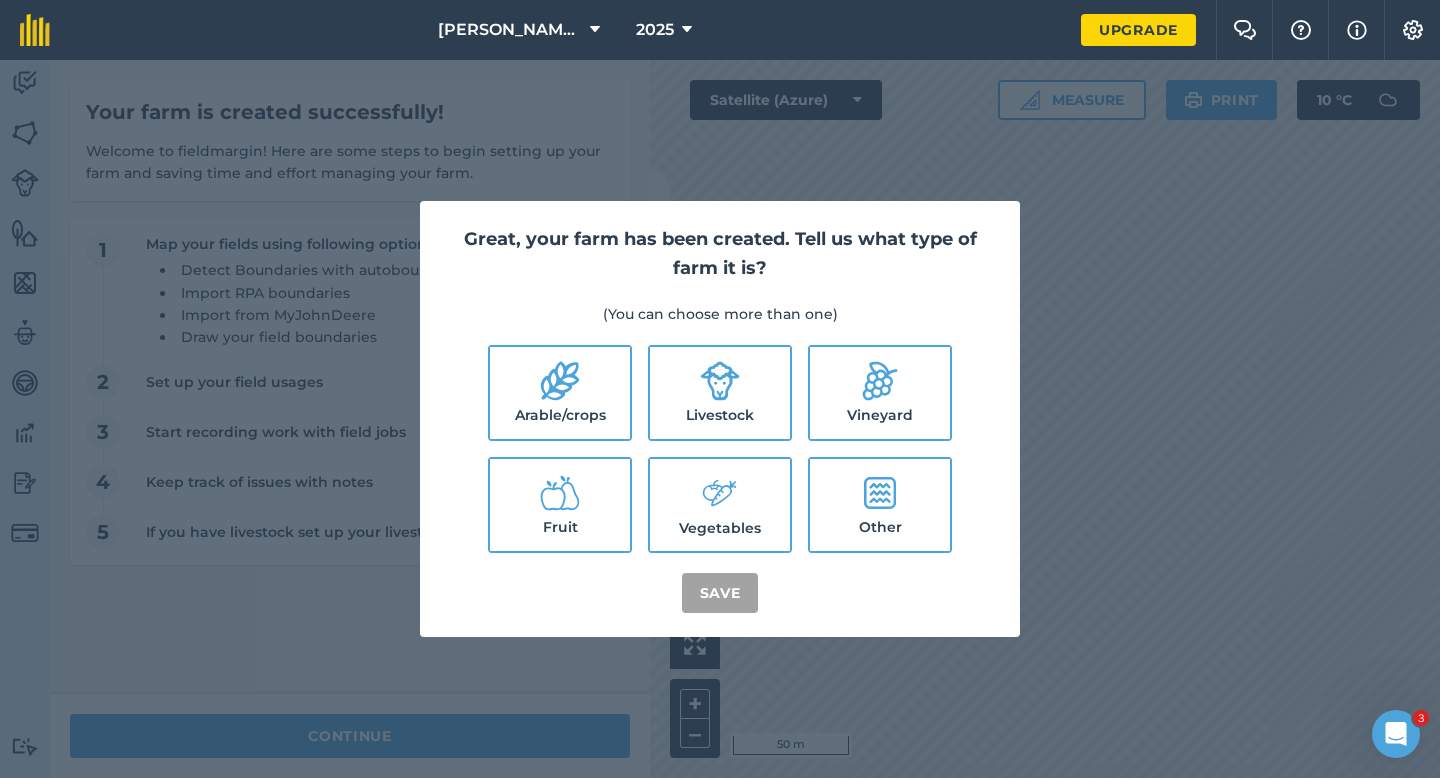 click on "Arable/crops" at bounding box center (560, 393) 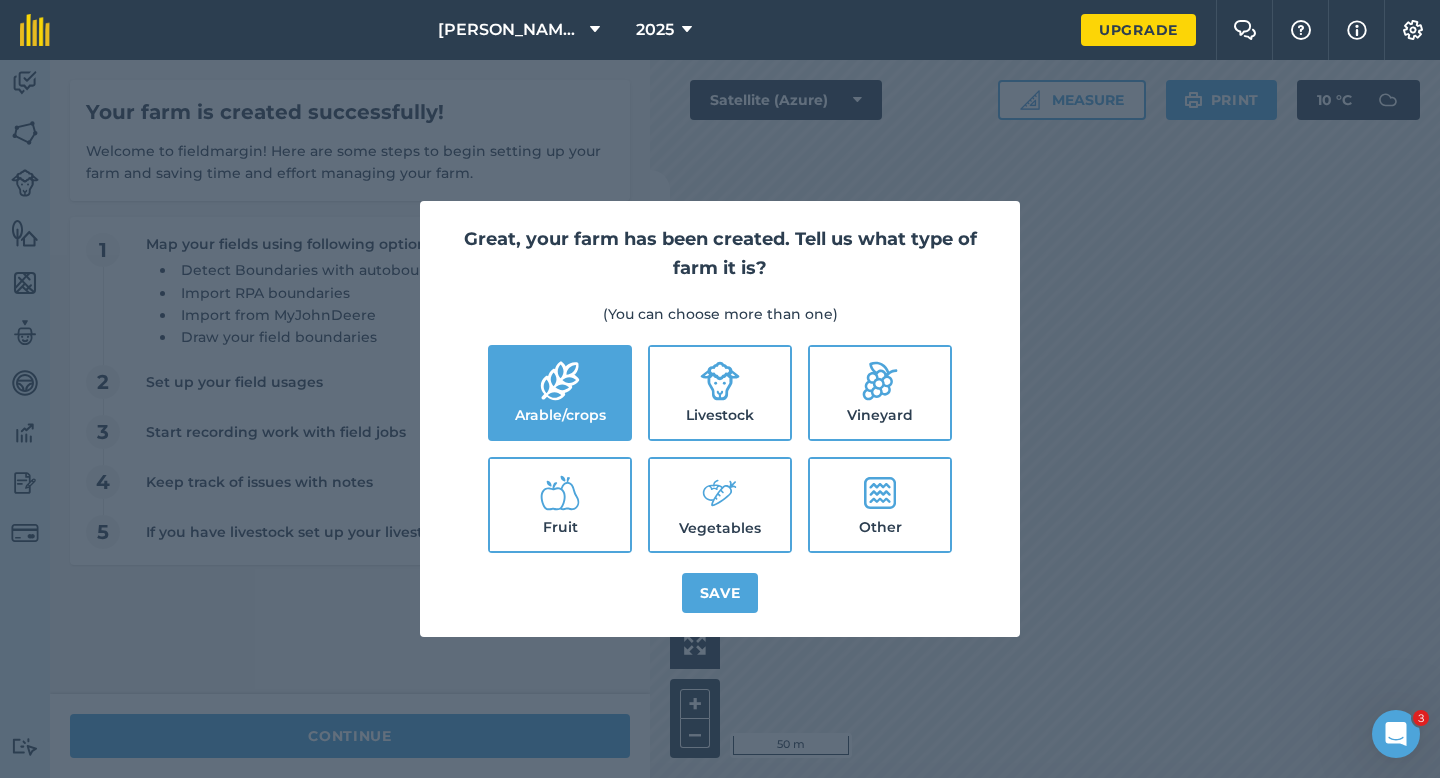 click on "Livestock" at bounding box center (720, 393) 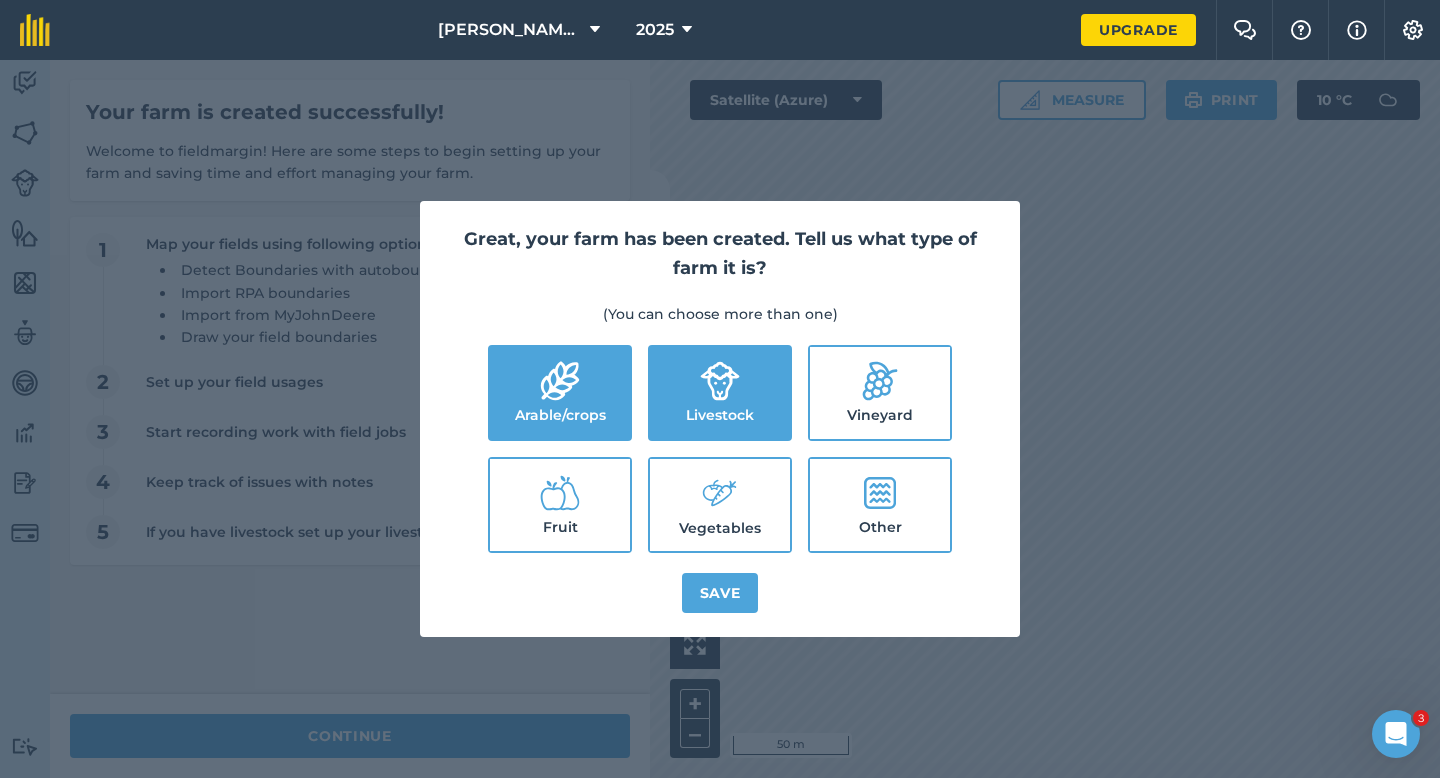 click on "Vegetables" at bounding box center (720, 505) 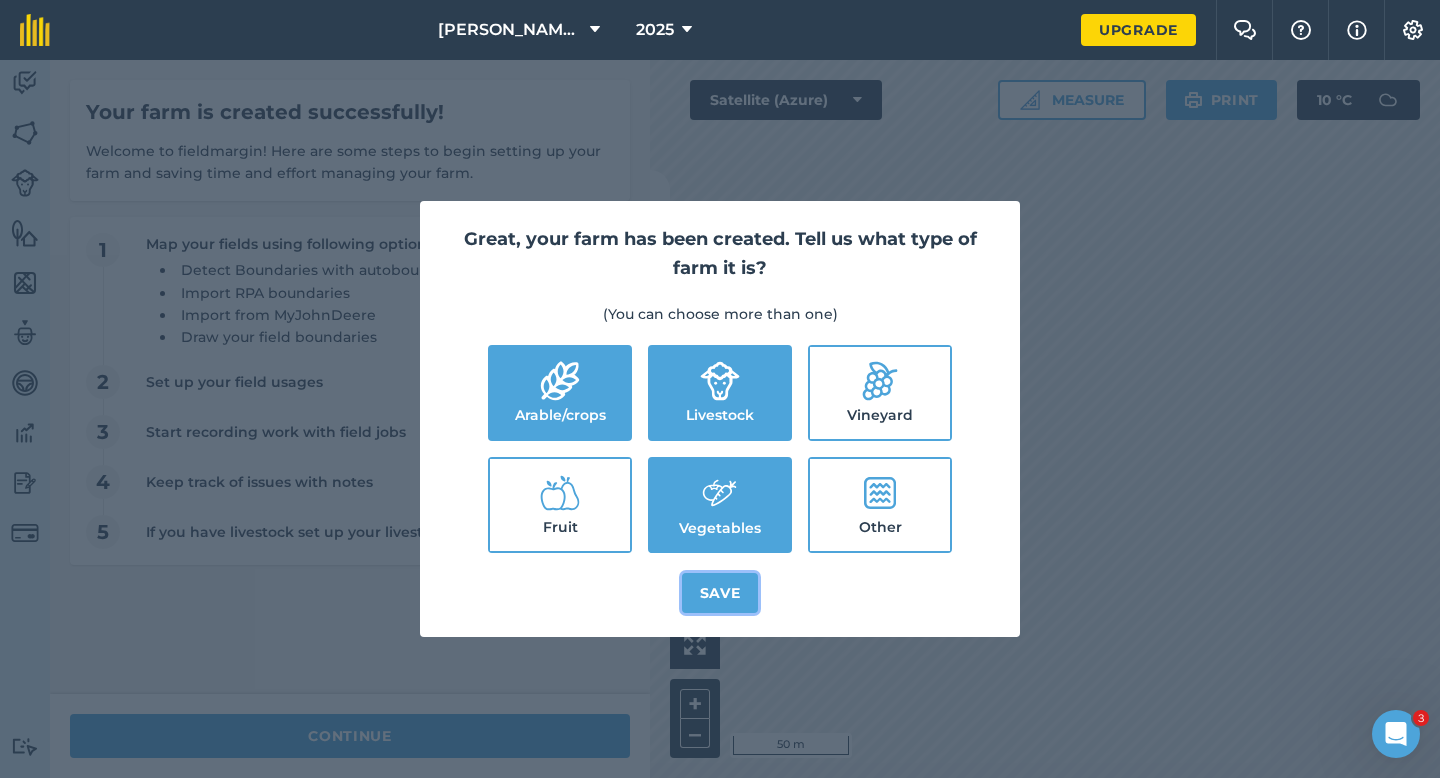 click on "Save" at bounding box center (720, 593) 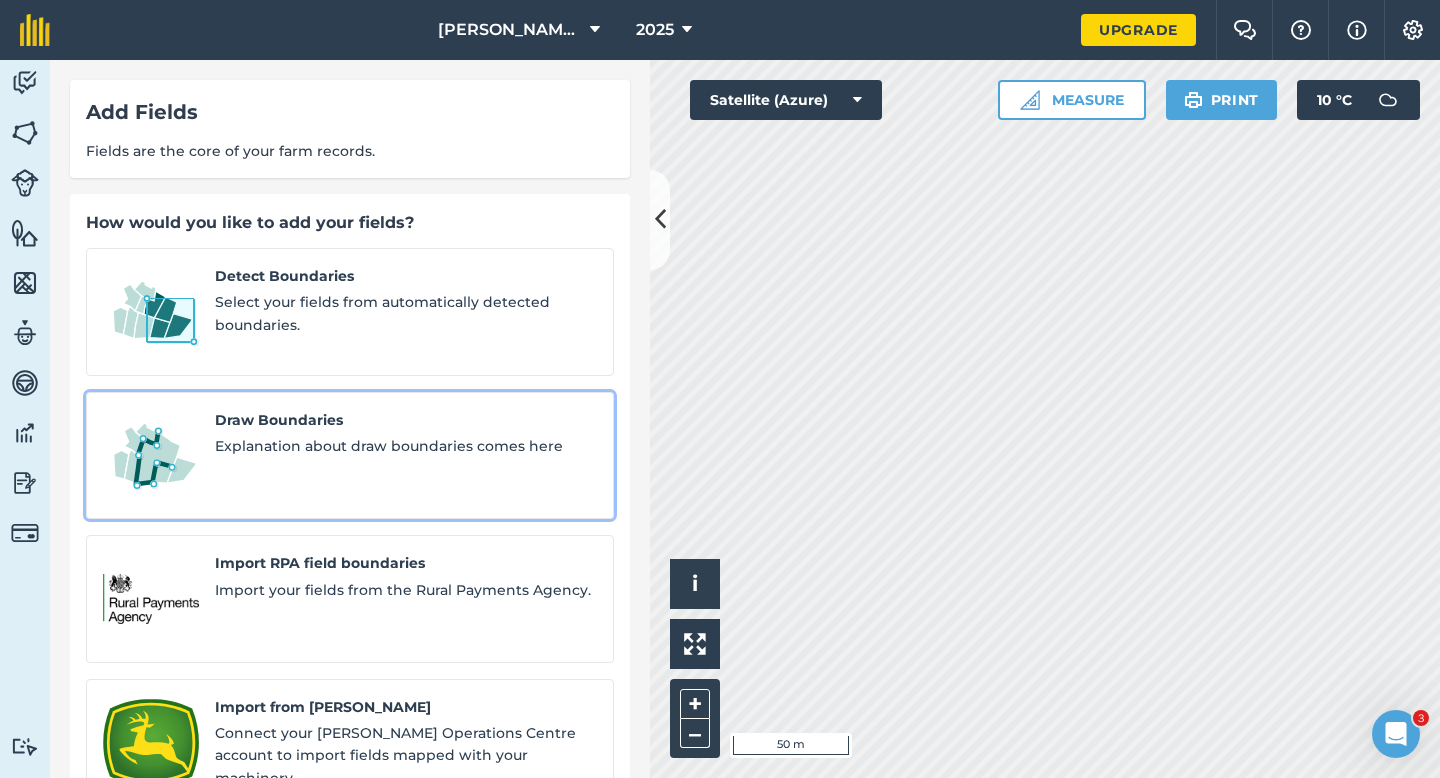 click at bounding box center (151, 456) 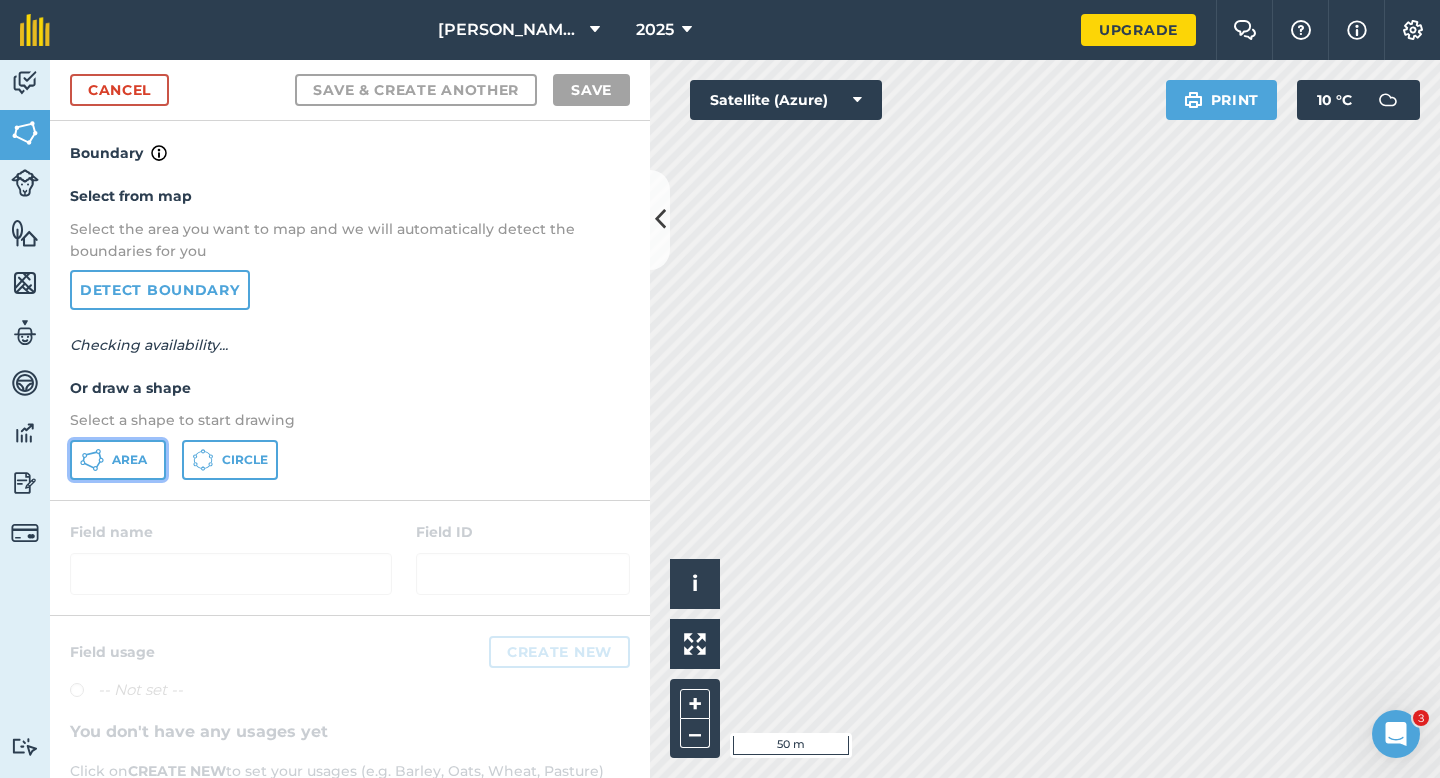 click on "Area" at bounding box center [118, 460] 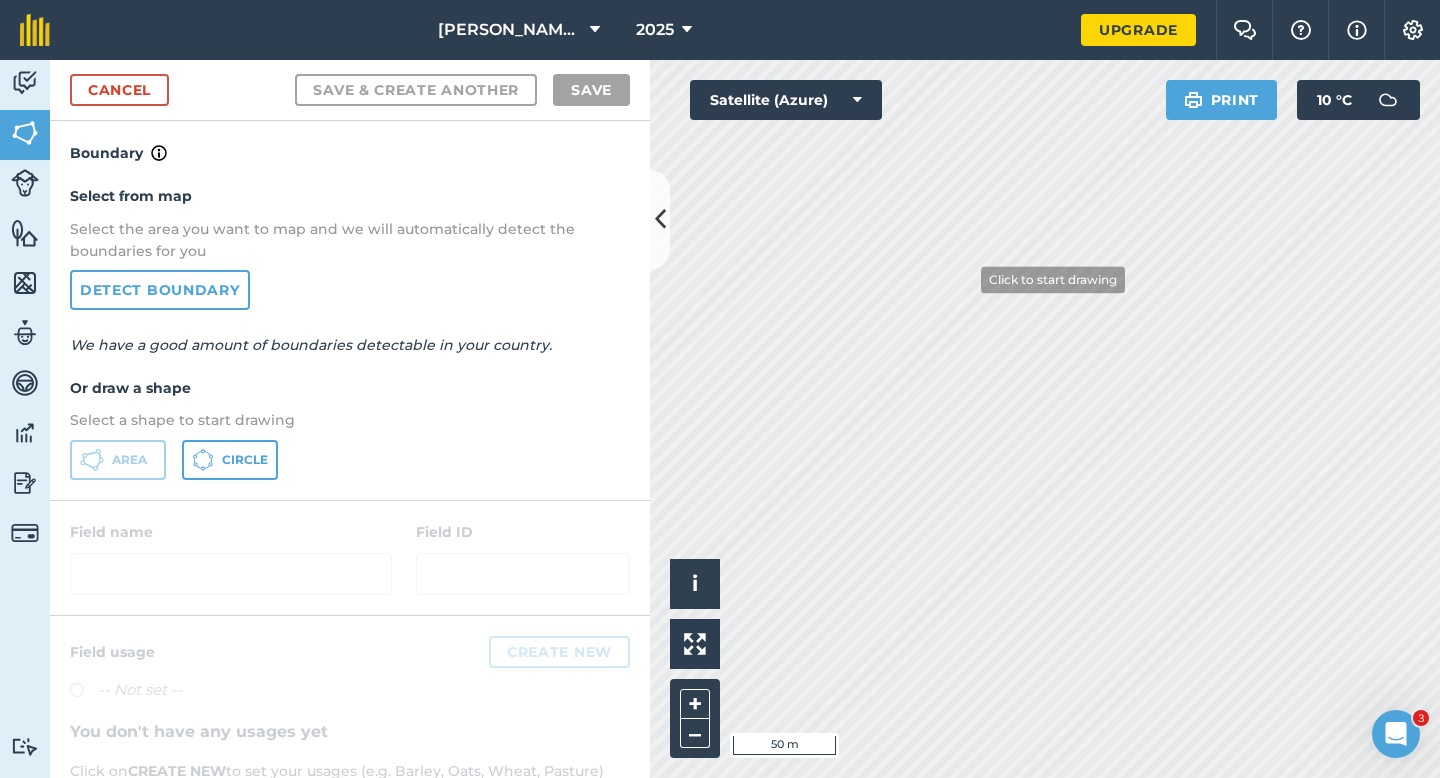 click on "[PERSON_NAME] & Sons LTD 2025 Upgrade Farm Chat Help Info Settings Map printing is not available on our free plan Please upgrade to our Essentials, Plus or Pro plan to access this feature. Activity Fields Livestock Features Maps Team Vehicles Data Reporting Billing Tutorials Tutorials Cancel Save & Create Another Save Boundary   Select from map Select the area you want to map and we will automatically detect the boundaries for you Detect boundary We have a good amount of boundaries detectable in your country. Or draw a shape Select a shape to start drawing Area Circle Field name Field ID Field usage   Create new -- Not set -- You don't have any usages yet Click on  CREATE NEW  to set your usages (e.g. Barley, Oats, Wheat, Pasture) Click to start drawing i © 2025 TomTom, Microsoft 50 m + – Satellite (Azure) Print 10   ° C" at bounding box center [720, 389] 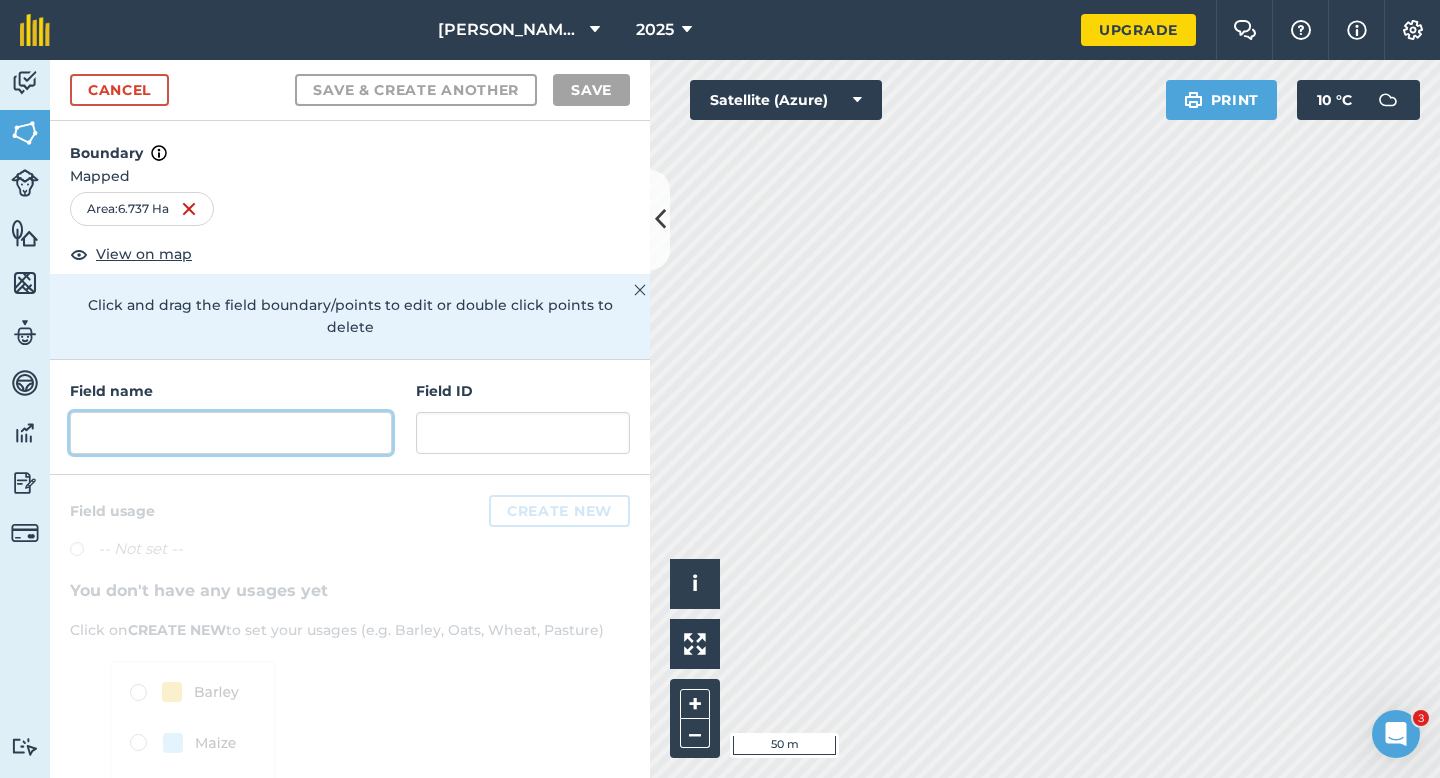 click at bounding box center [231, 433] 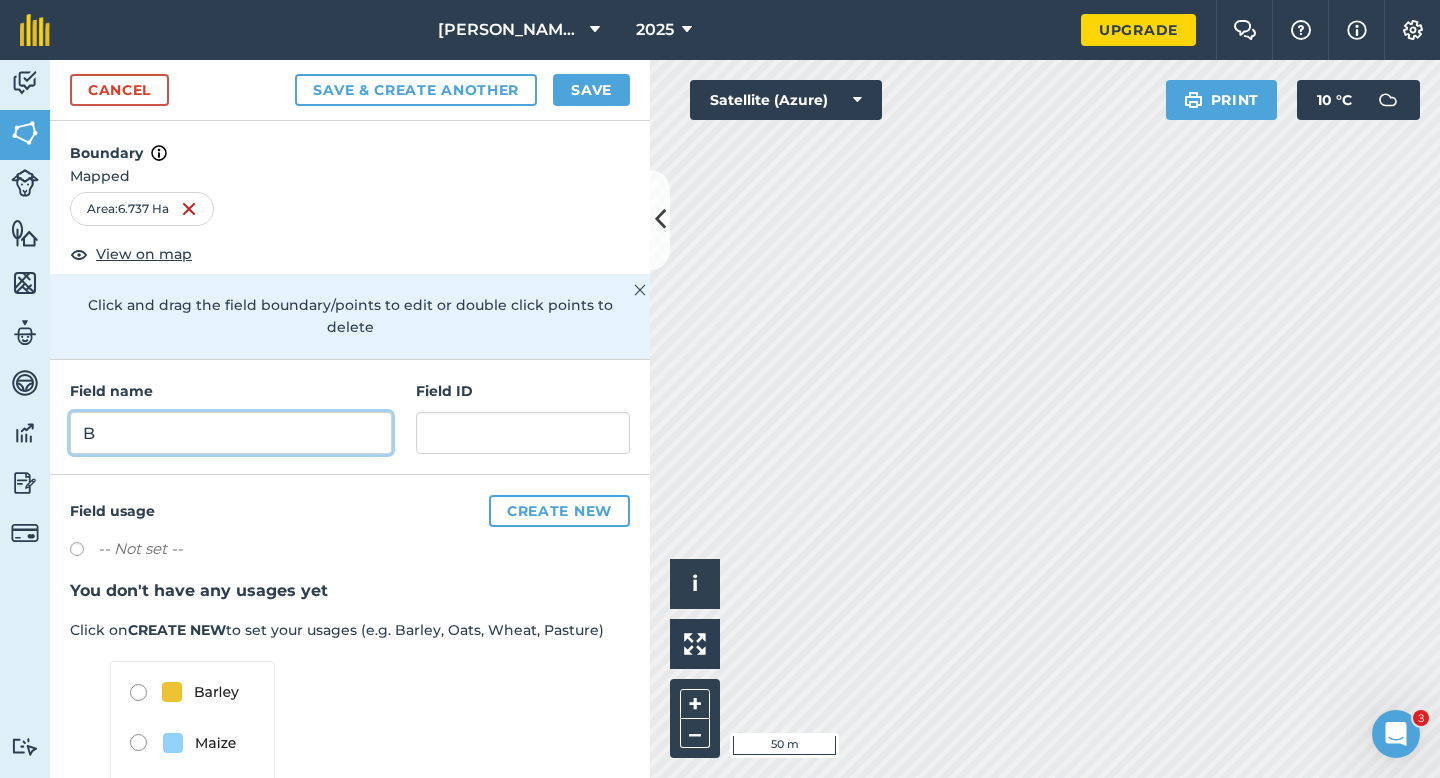 type on "B" 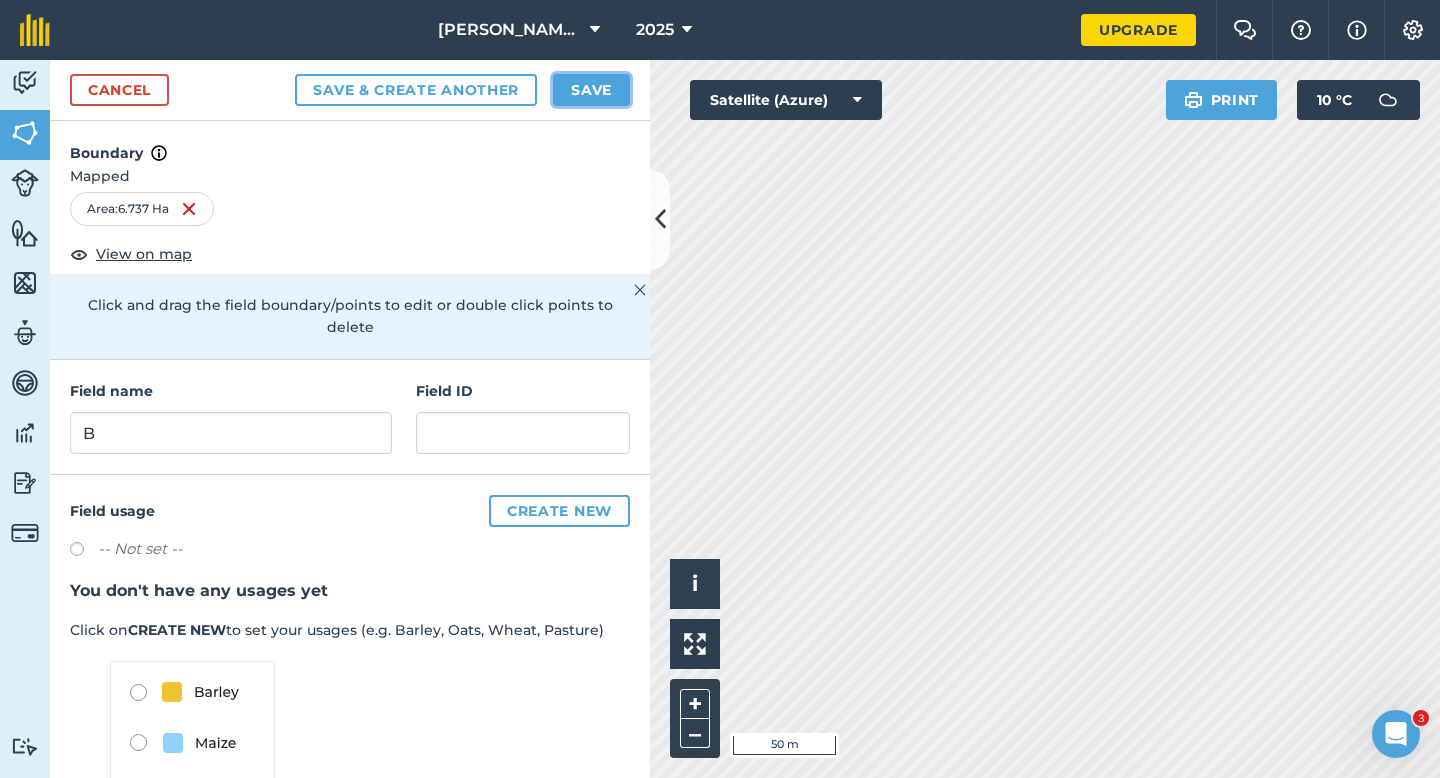 click on "Save" at bounding box center [591, 90] 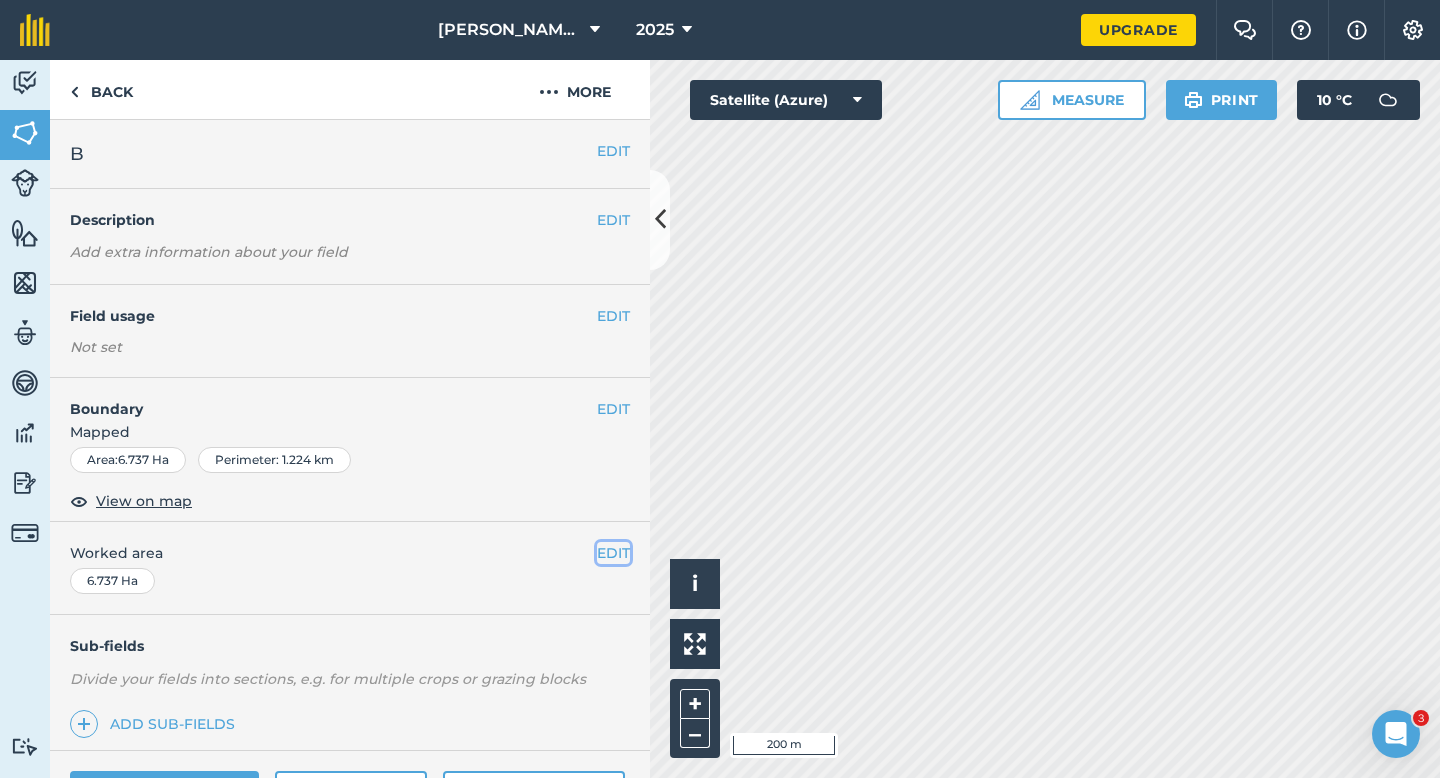 click on "EDIT" at bounding box center (613, 553) 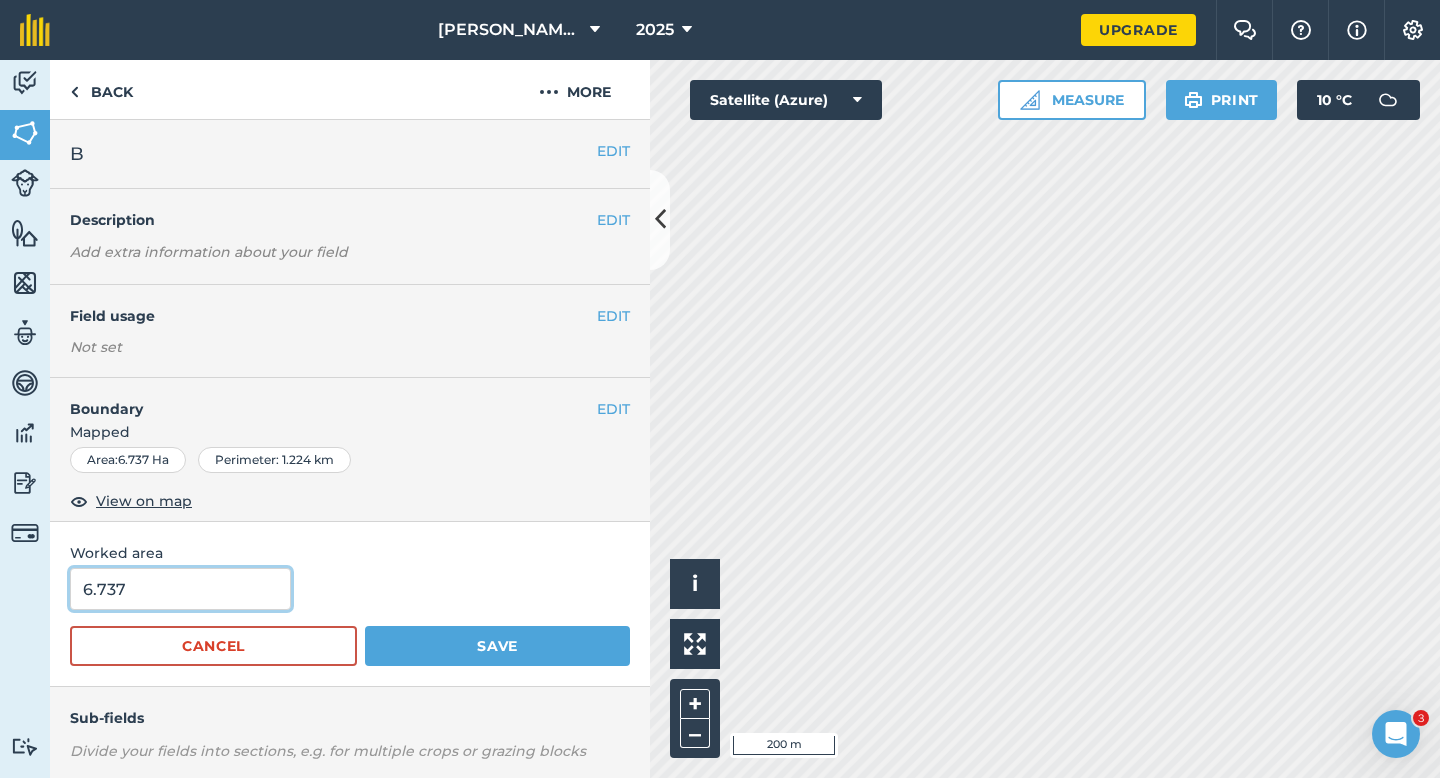 click on "6.737" at bounding box center (180, 589) 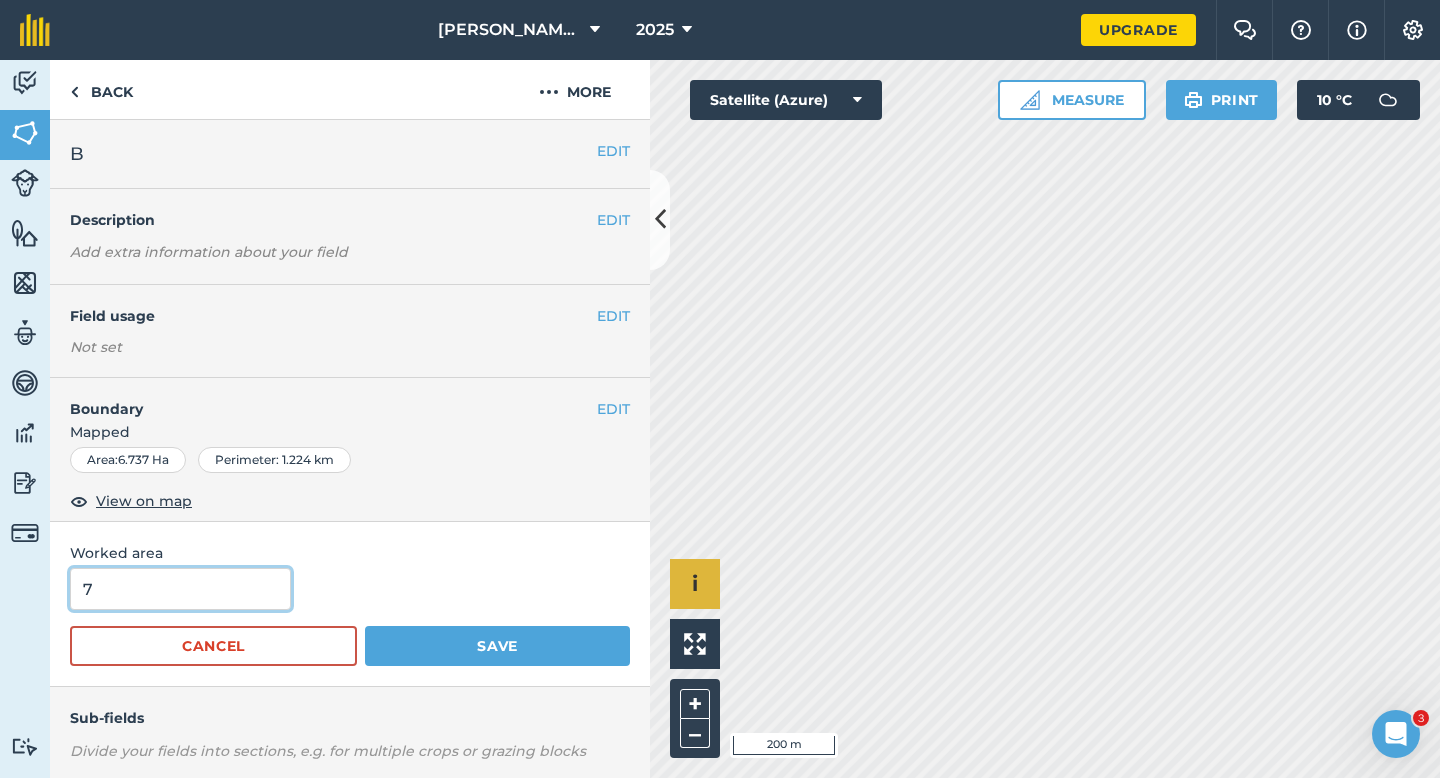 click on "Save" at bounding box center (497, 646) 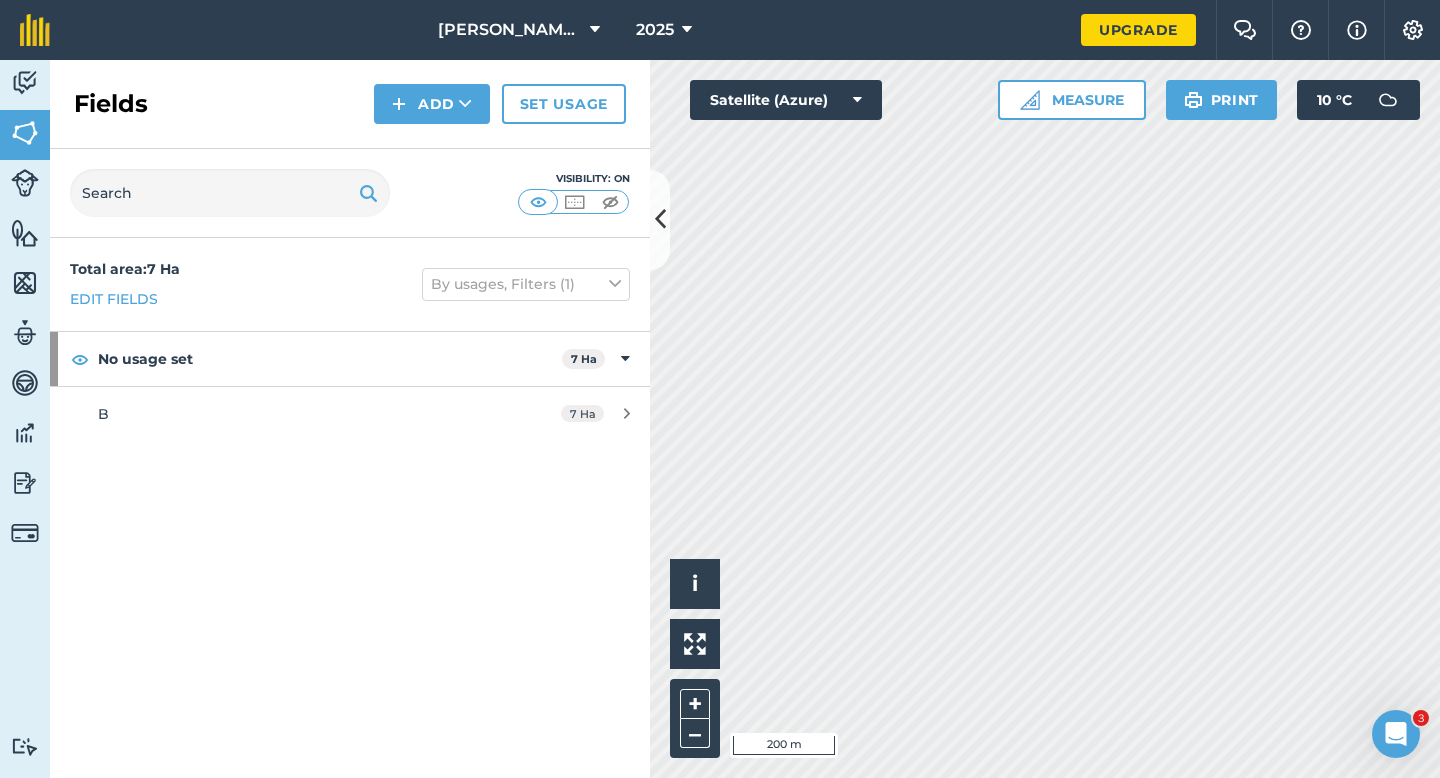 click on "[PERSON_NAME] & Sons LTD 2025" at bounding box center [575, 30] 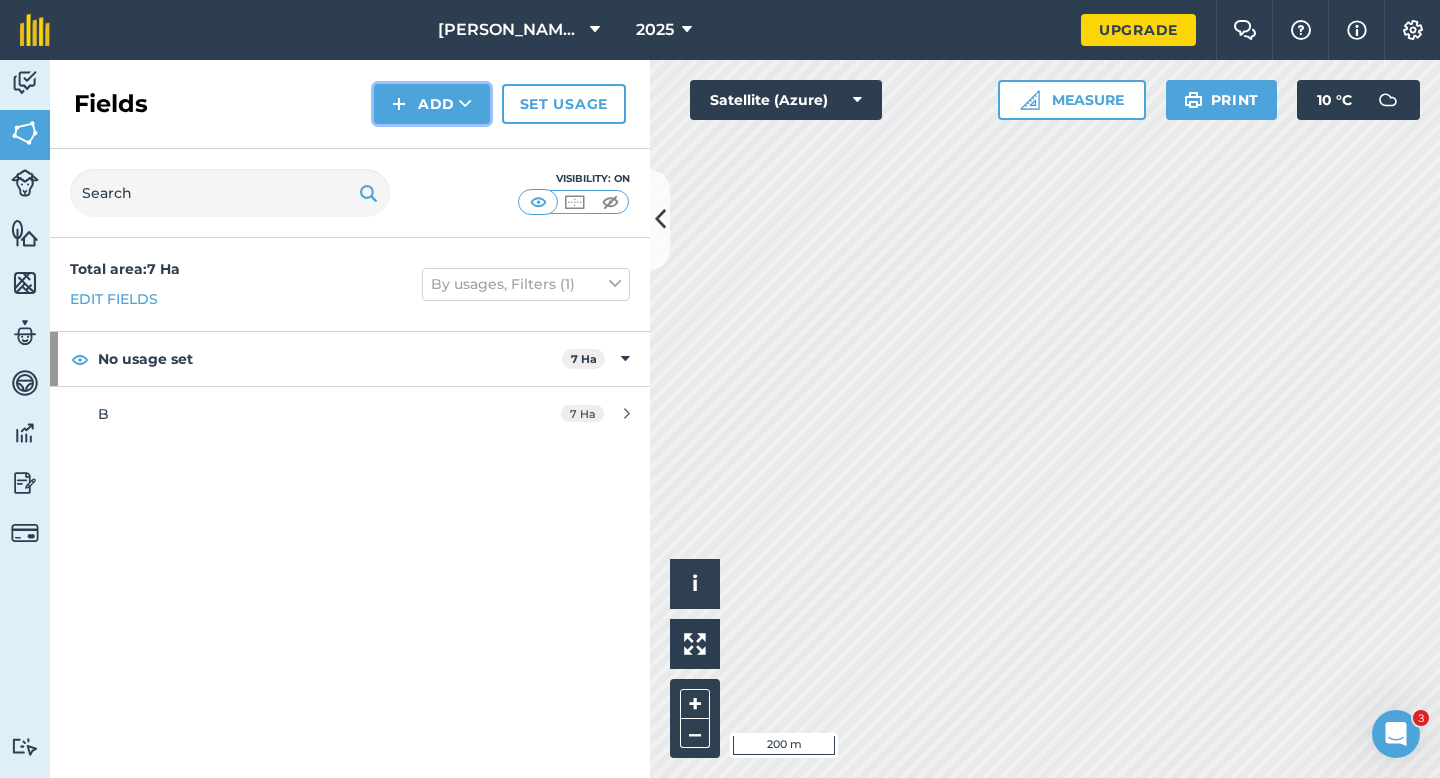 click on "Add" at bounding box center [432, 104] 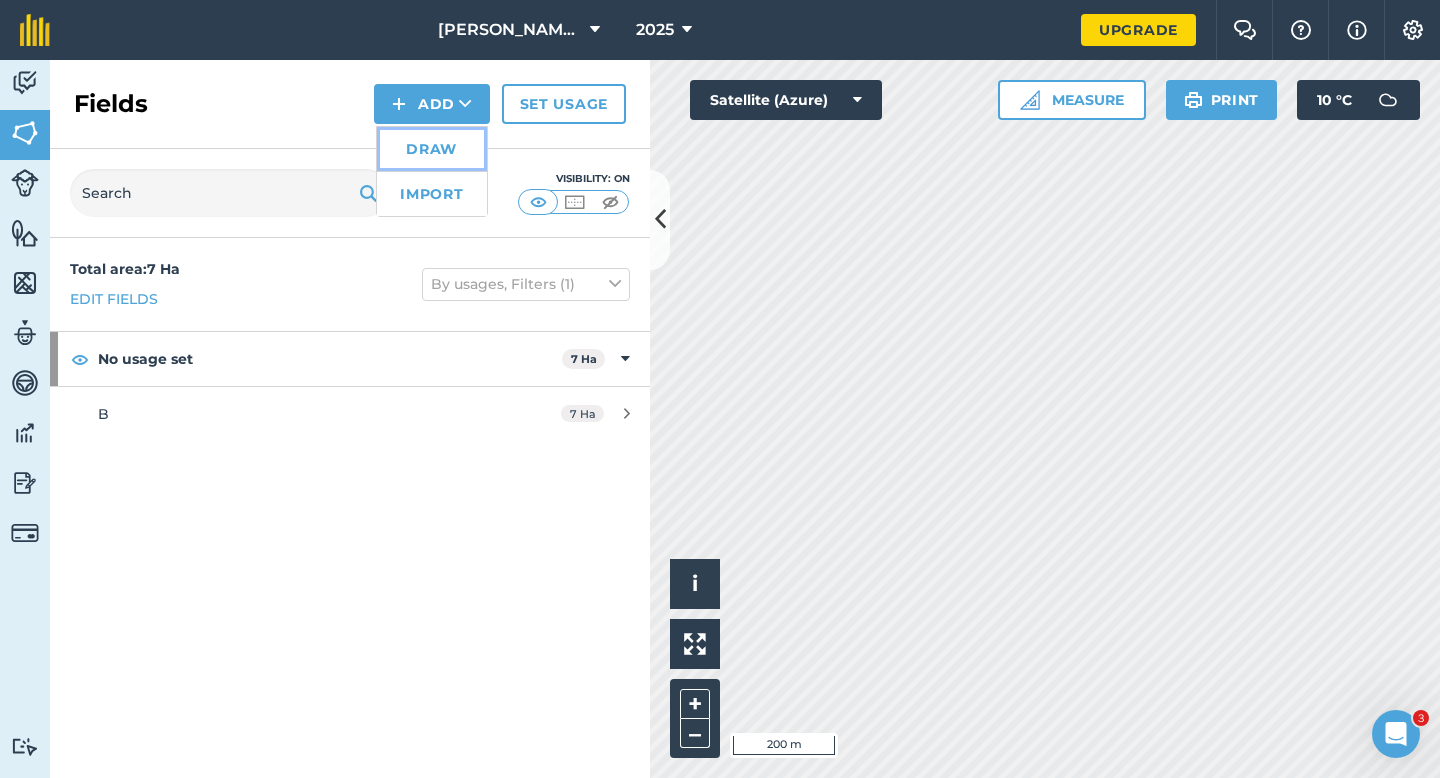click on "Draw" at bounding box center [432, 149] 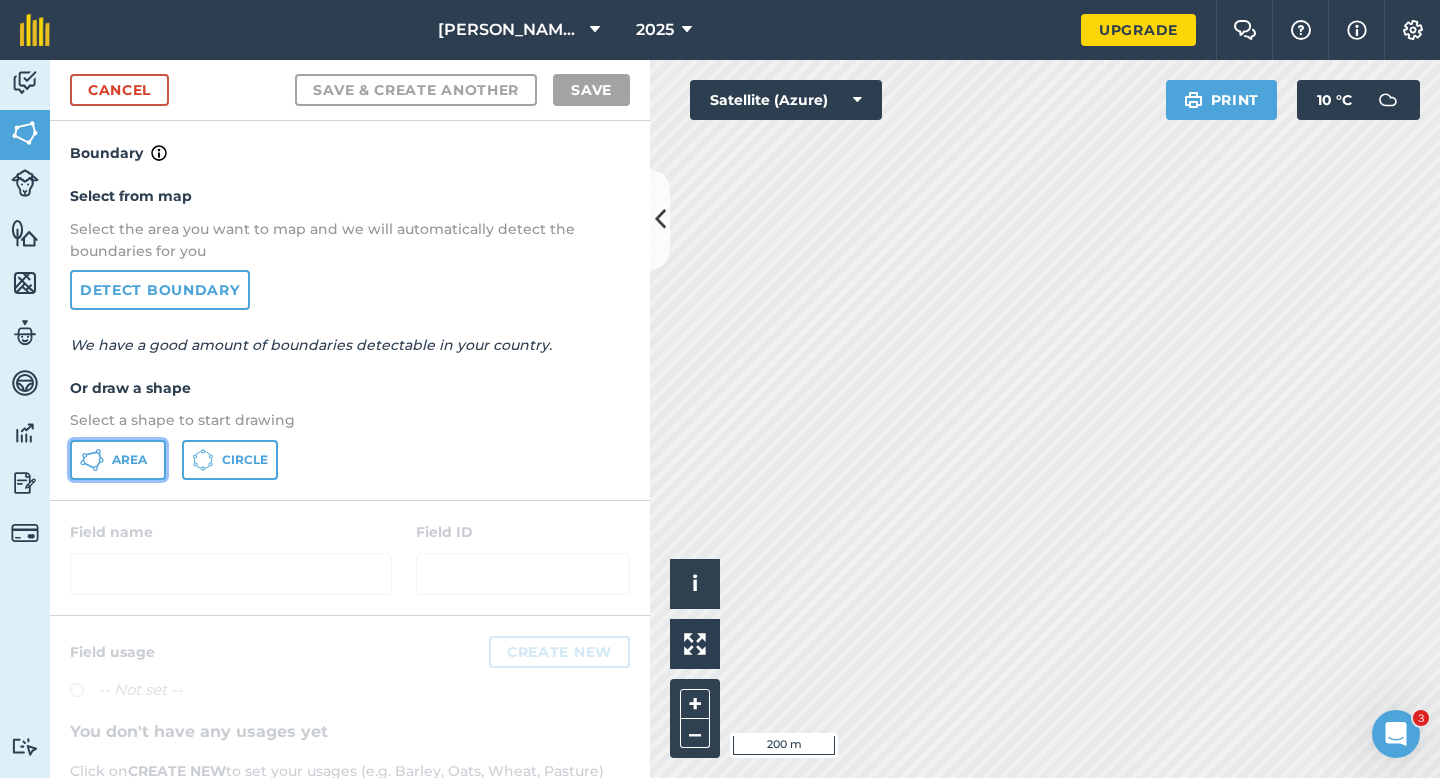 click on "Area" at bounding box center (118, 460) 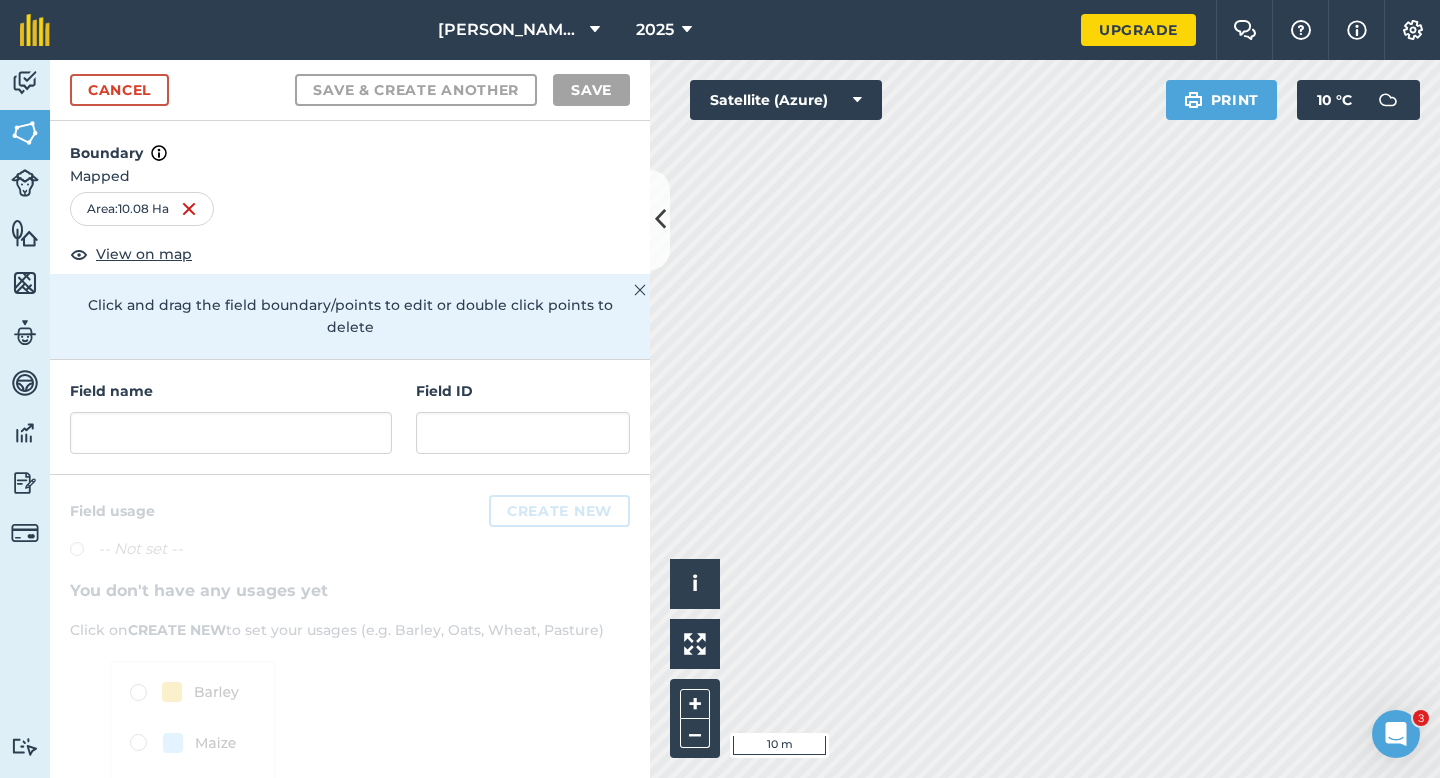 click on "Field name" at bounding box center [231, 391] 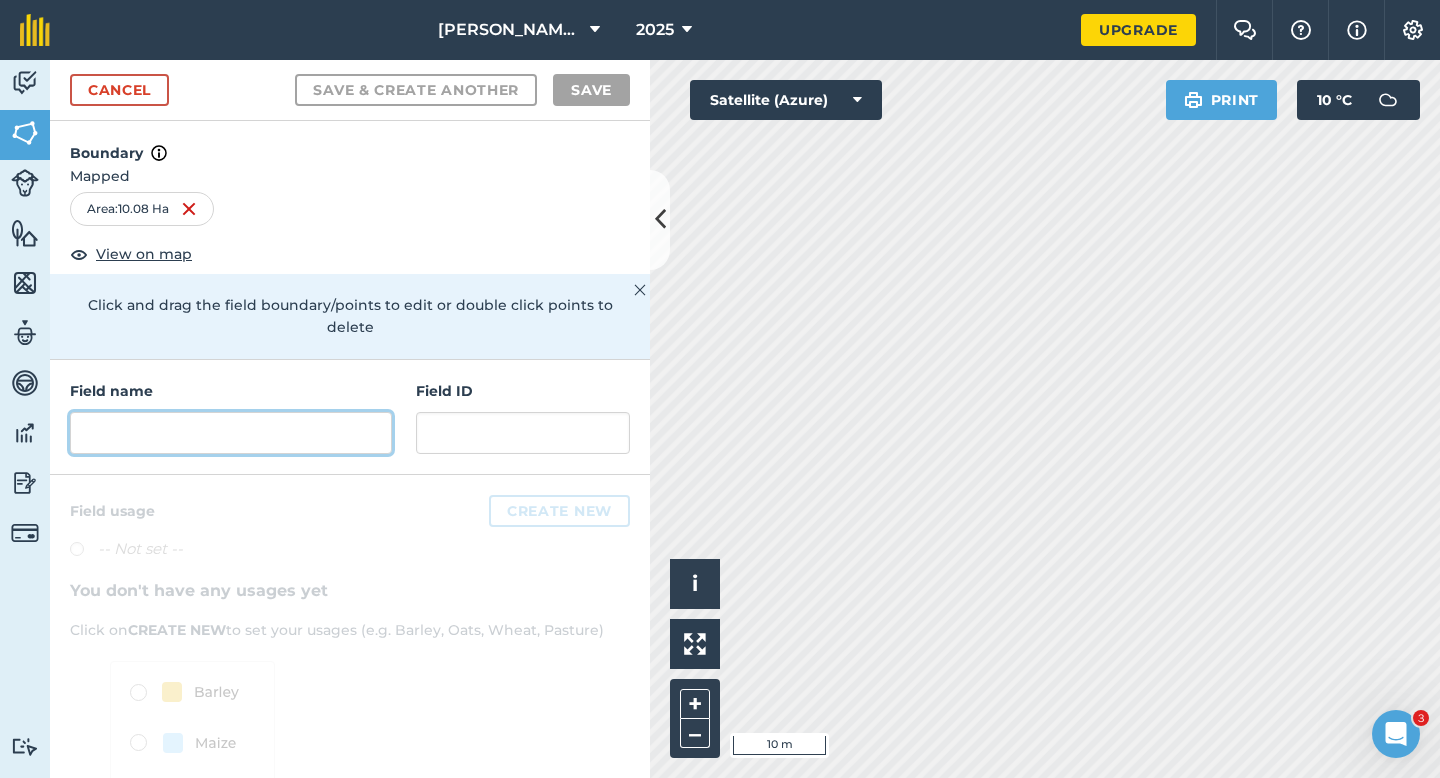 click at bounding box center [231, 433] 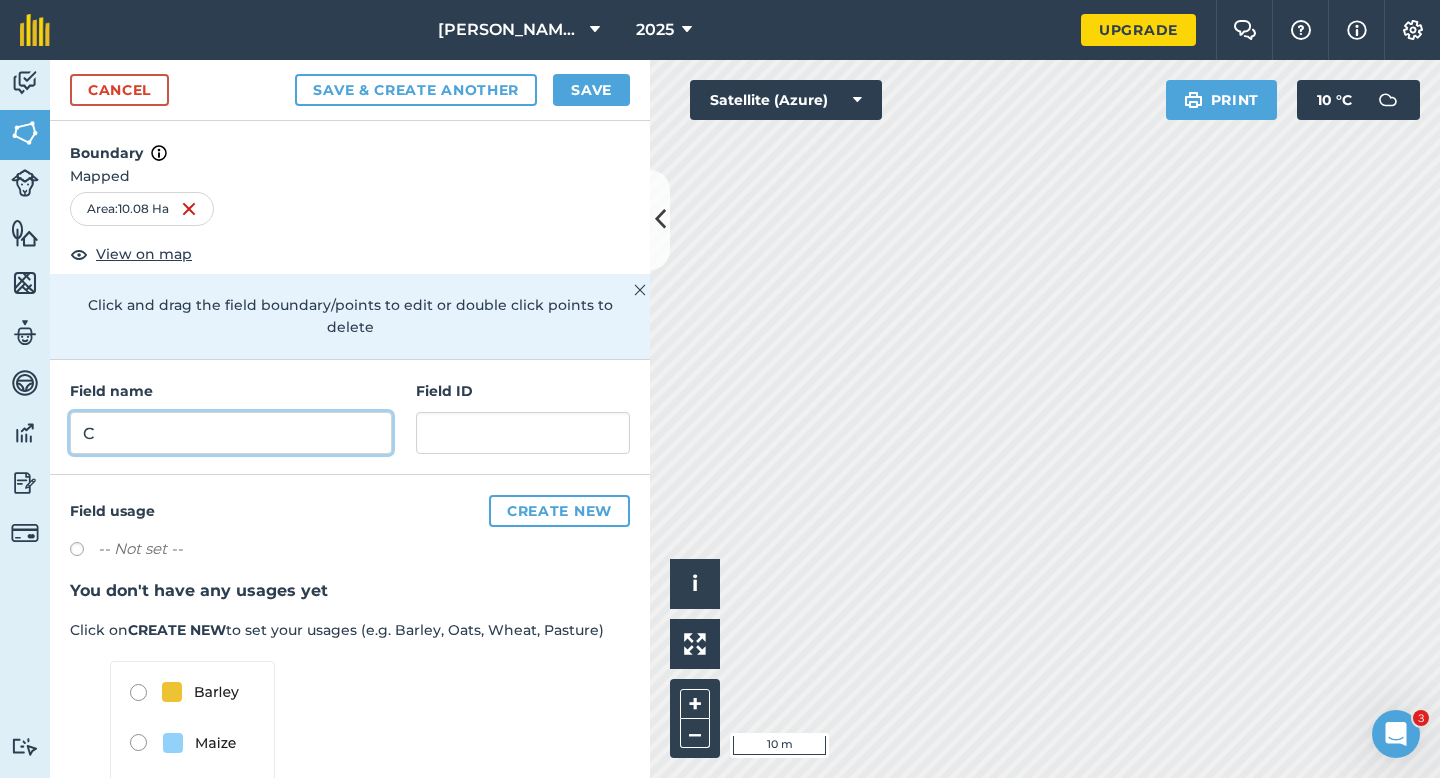 type on "C" 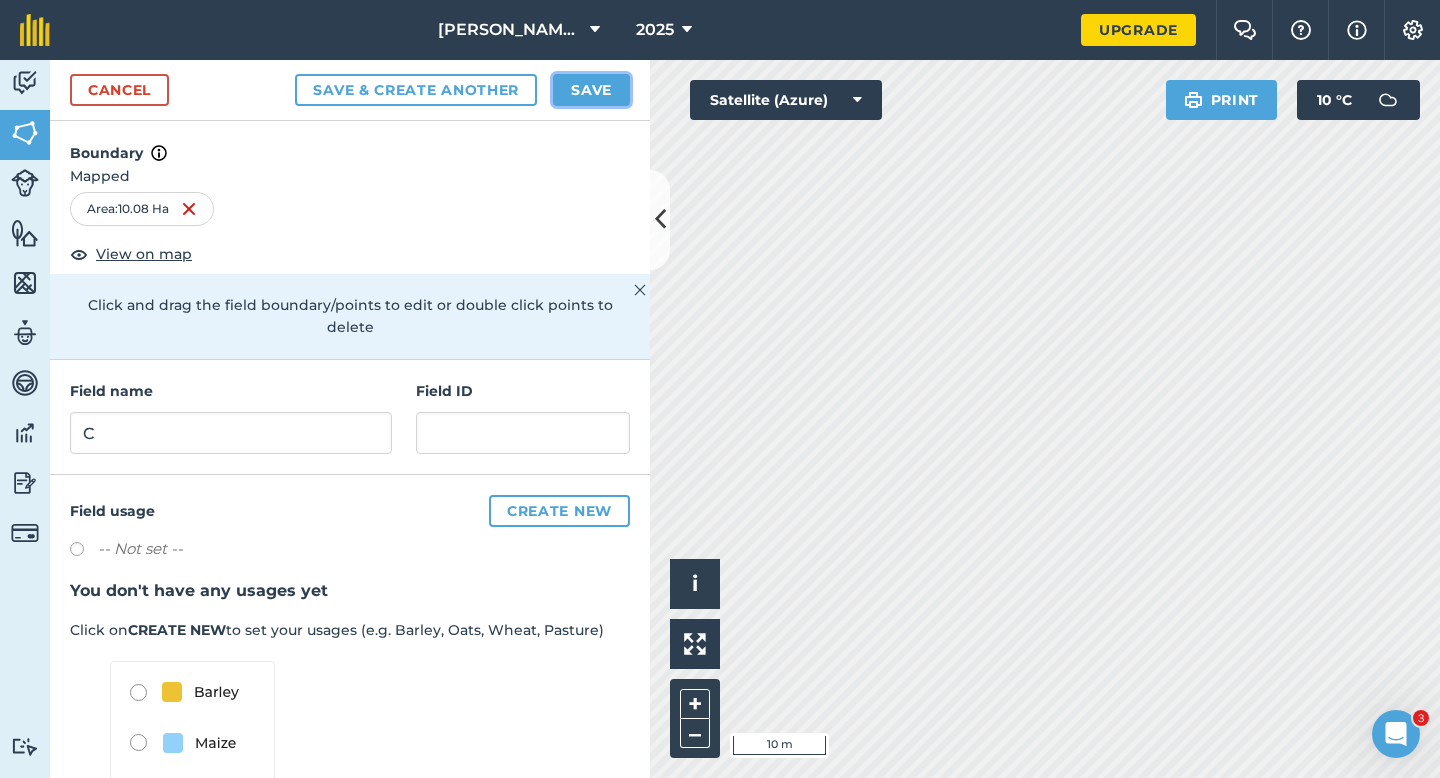 click on "Save" at bounding box center [591, 90] 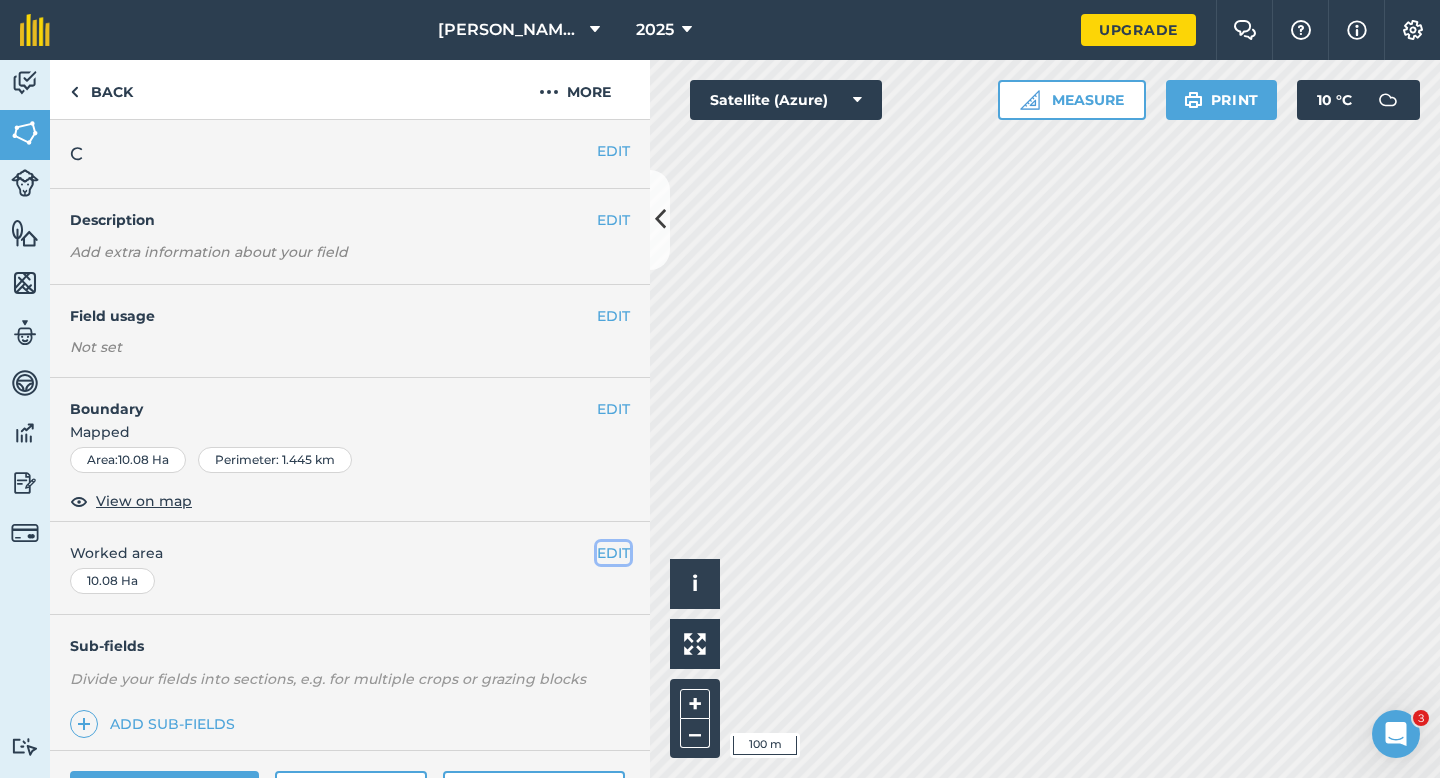 click on "EDIT" at bounding box center [613, 553] 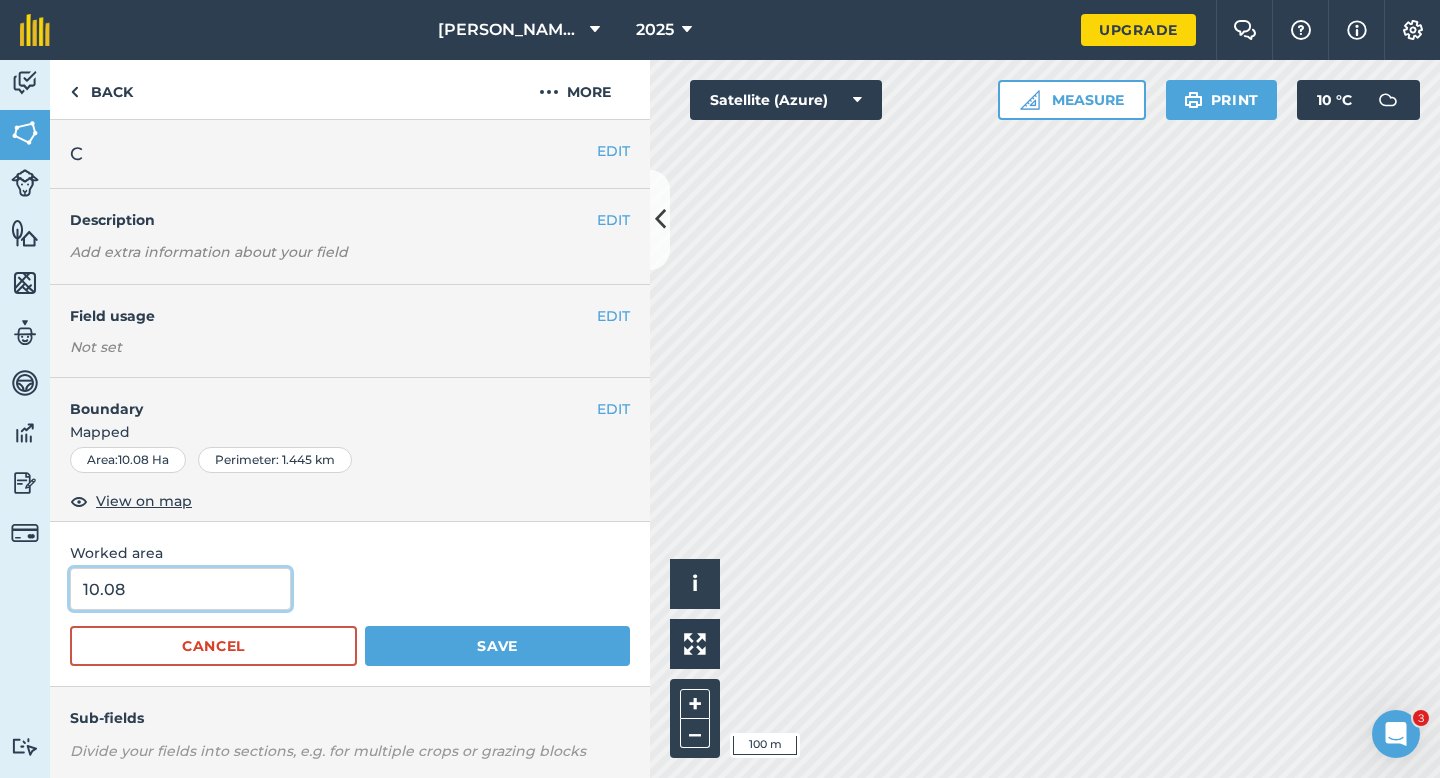 click on "10.08" at bounding box center (180, 589) 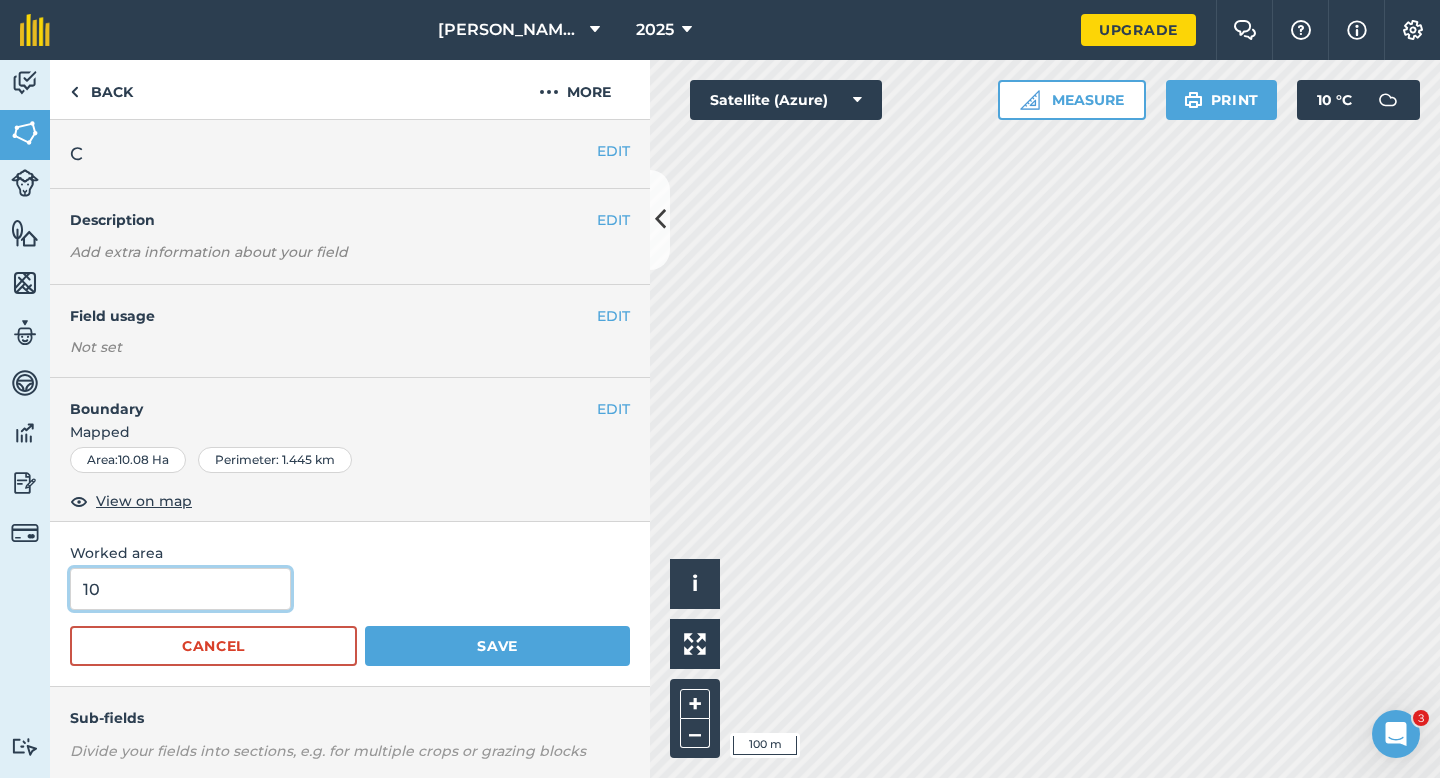 click on "Save" at bounding box center (497, 646) 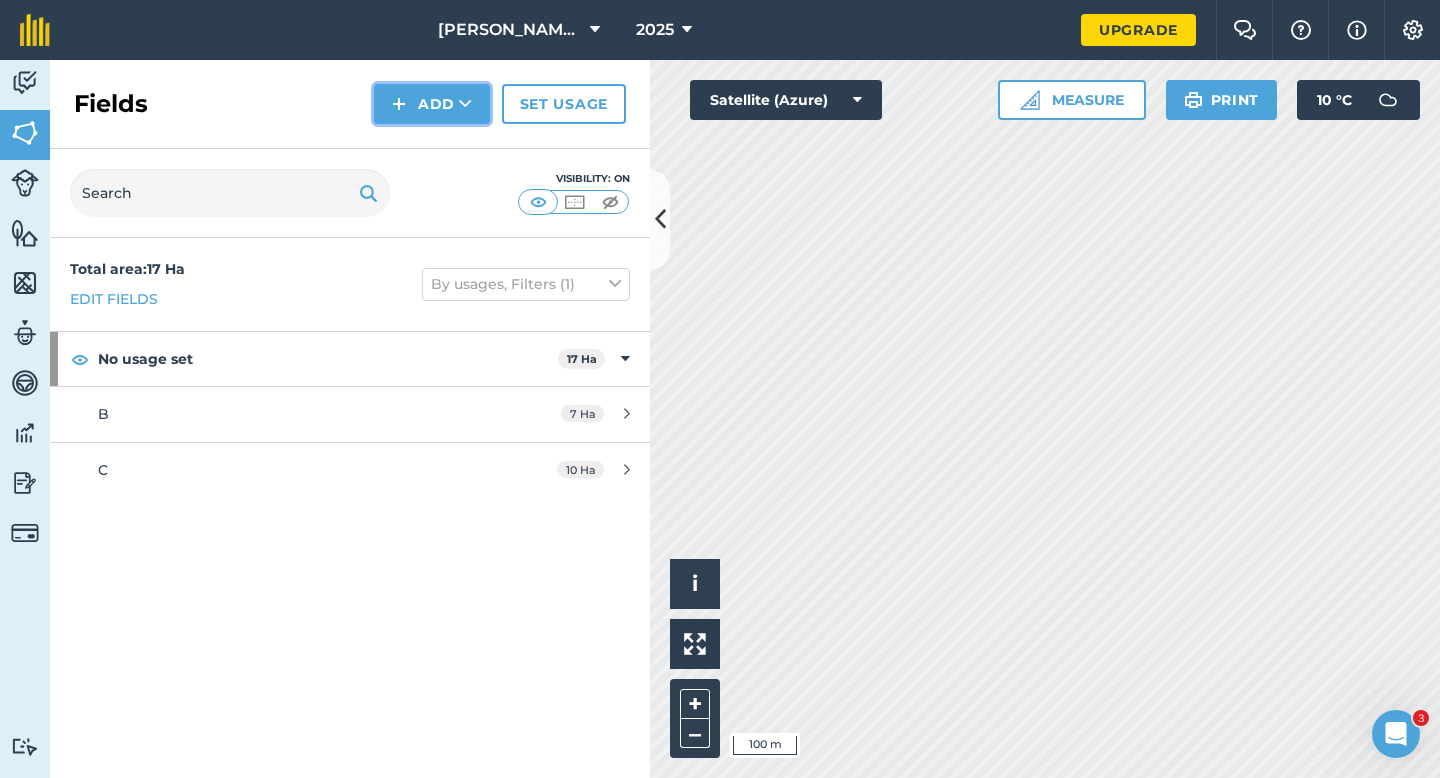 click on "Add" at bounding box center (432, 104) 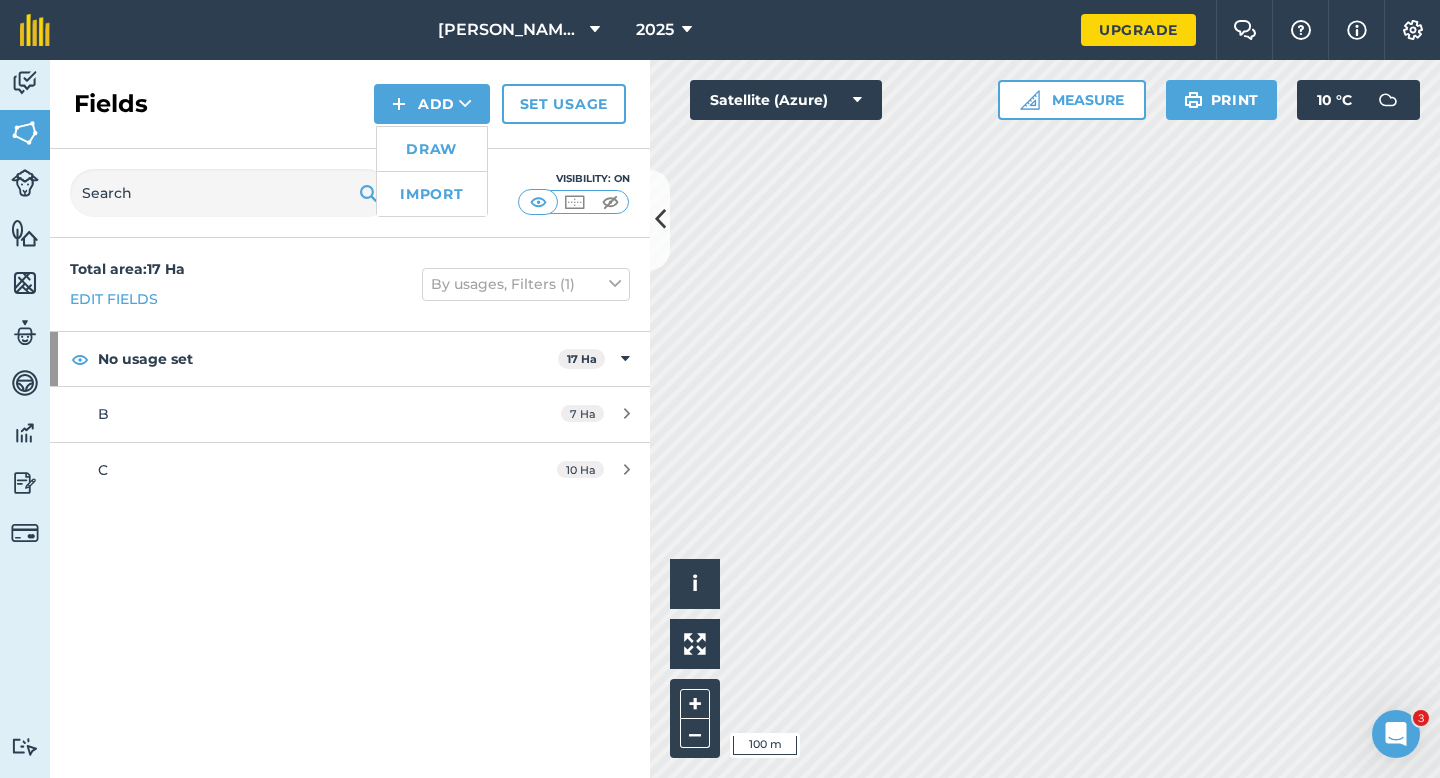 click on "Draw" at bounding box center [432, 149] 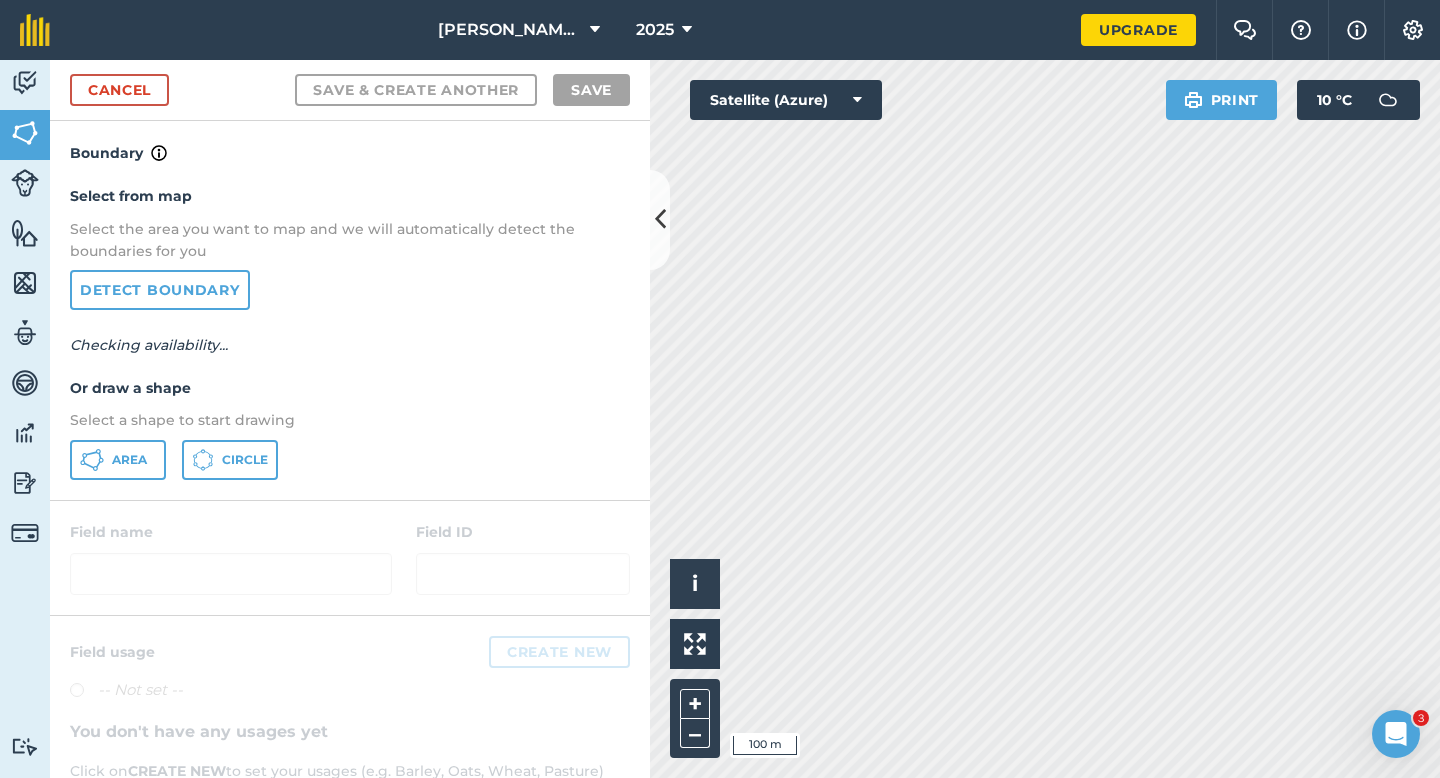 click on "Select from map Select the area you want to map and we will automatically detect the boundaries for you Detect boundary Checking availability... Or draw a shape Select a shape to start drawing Area Circle" at bounding box center (350, 332) 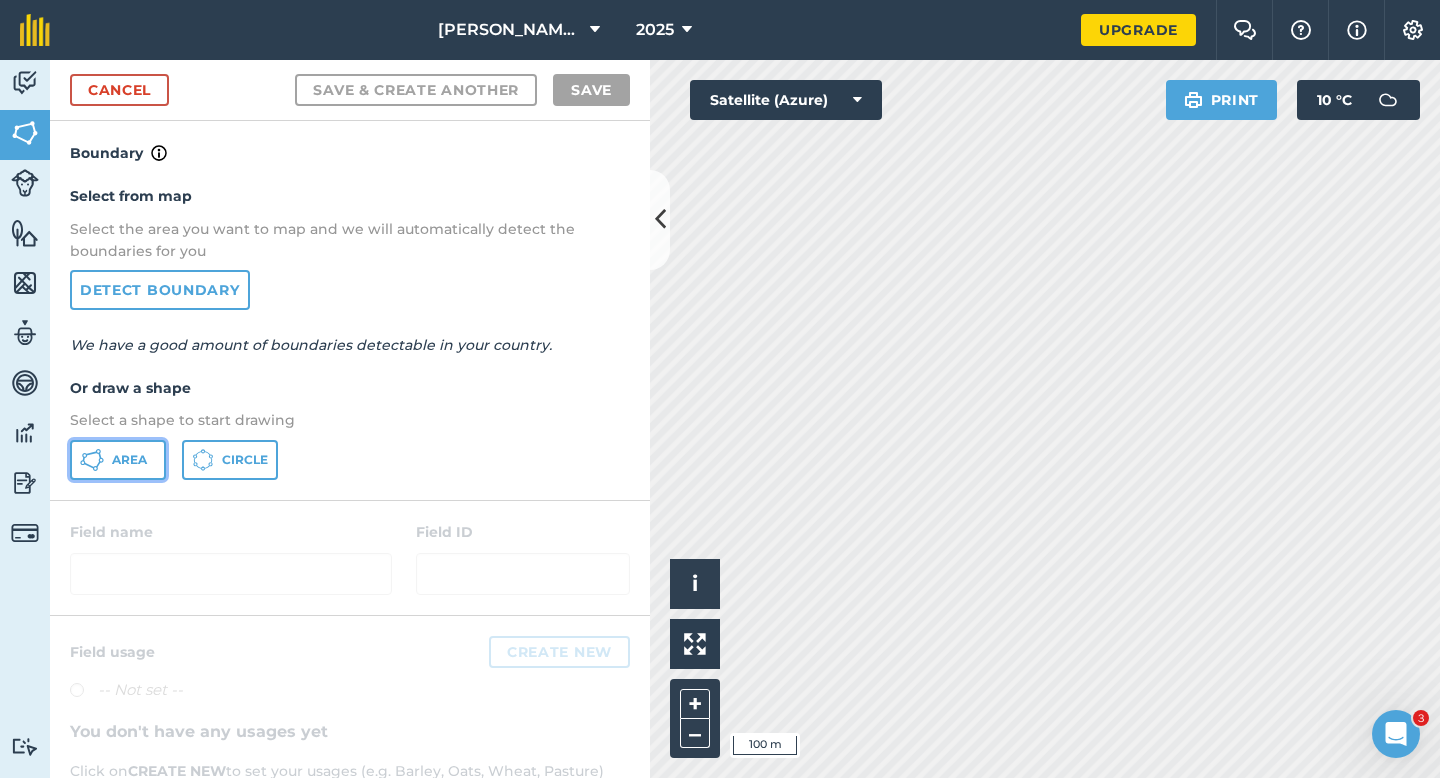click 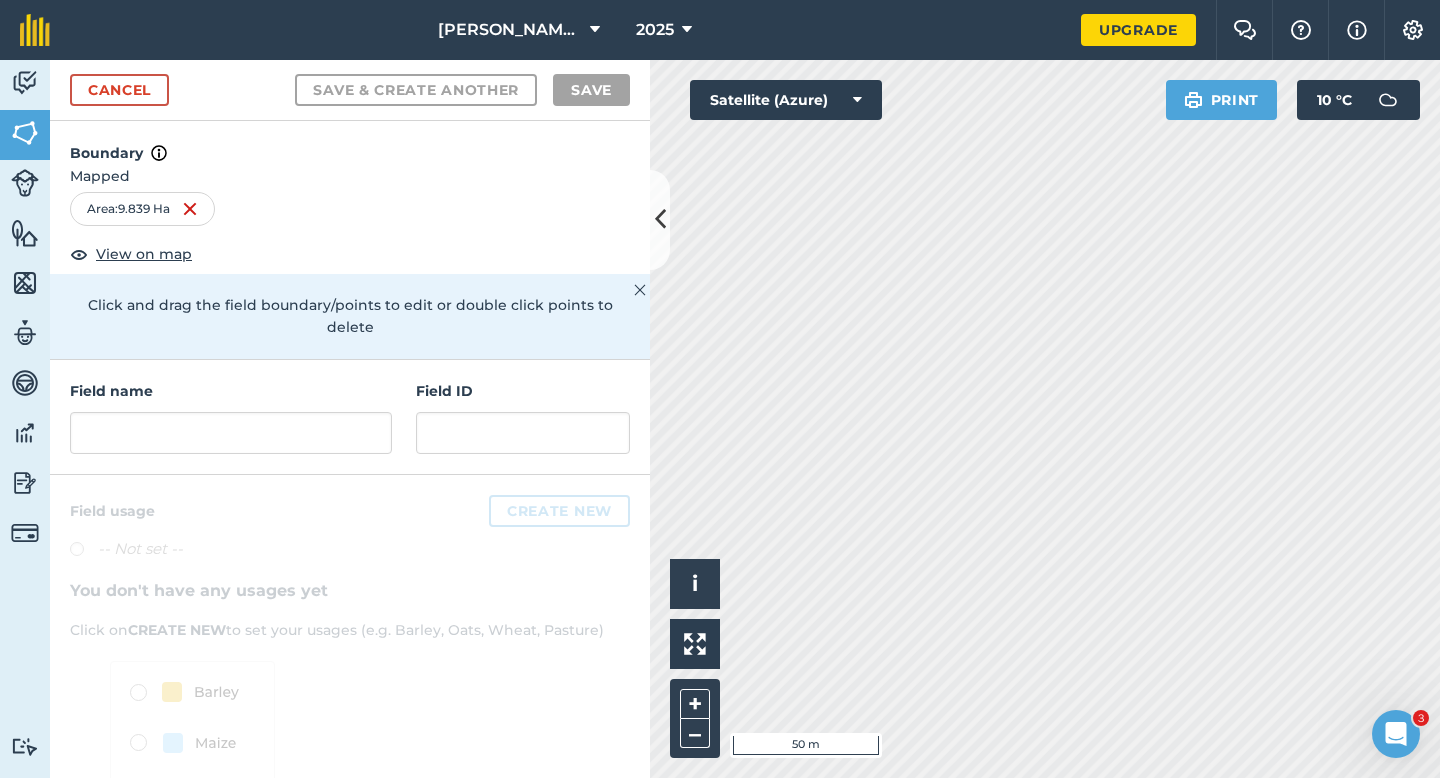 click on "Field name Field ID" at bounding box center [350, 417] 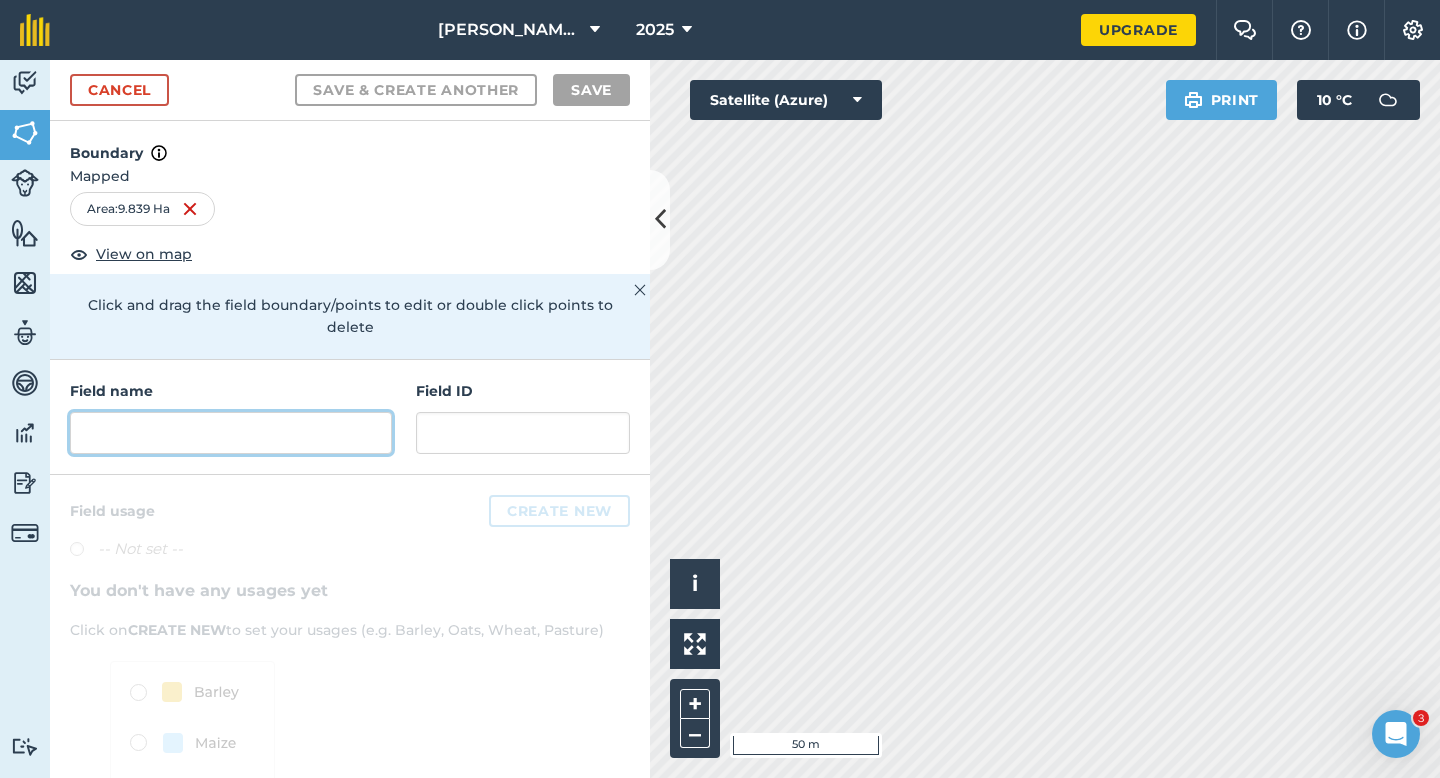 click at bounding box center [231, 433] 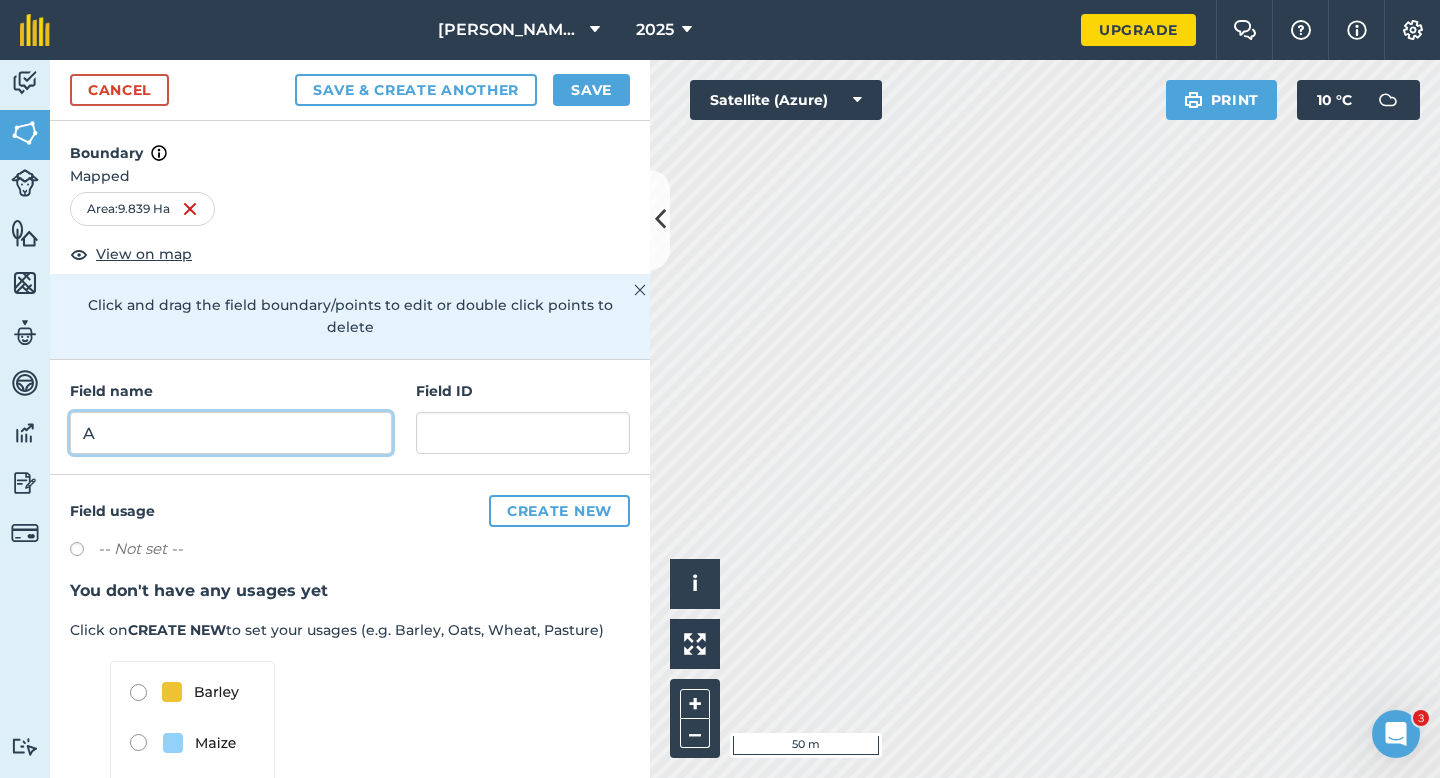 type on "A" 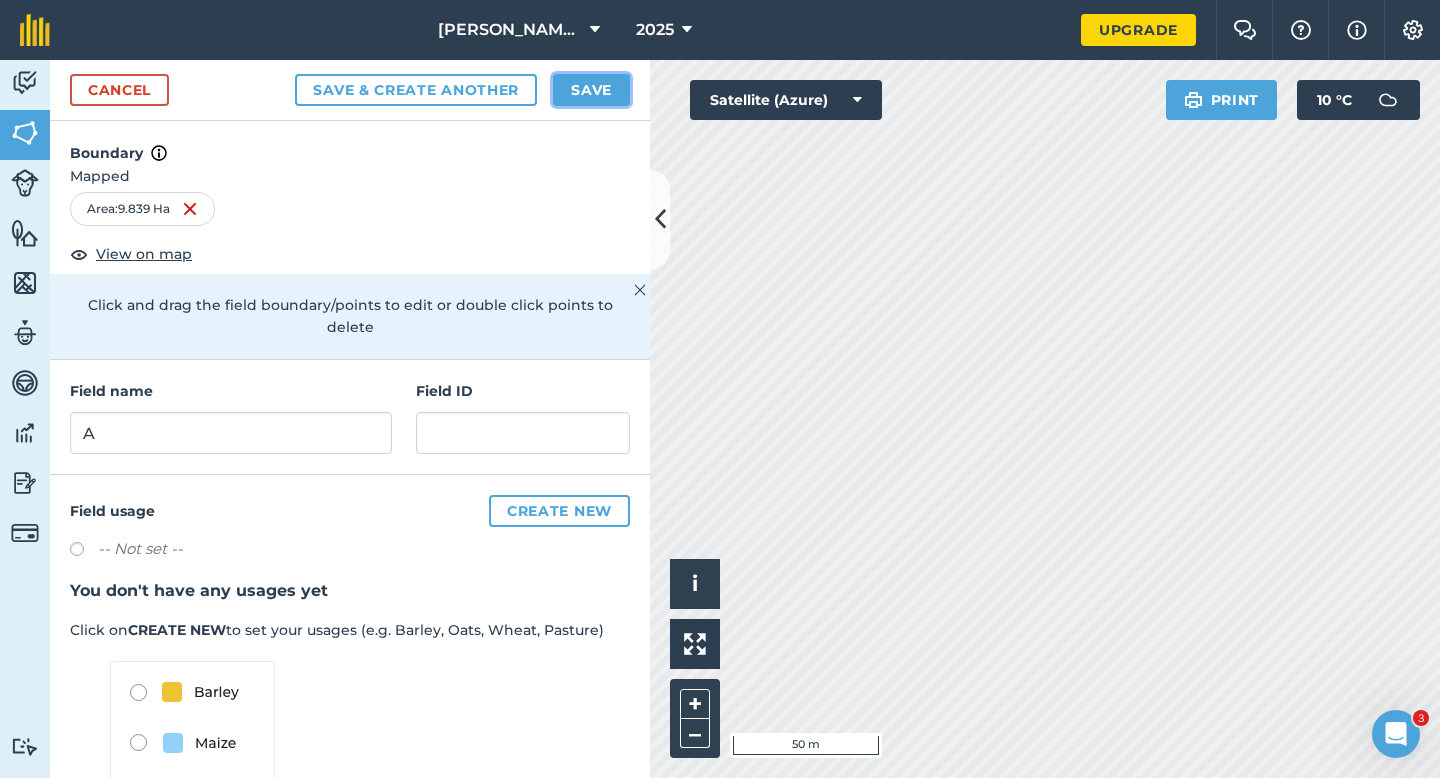 click on "Save" at bounding box center (591, 90) 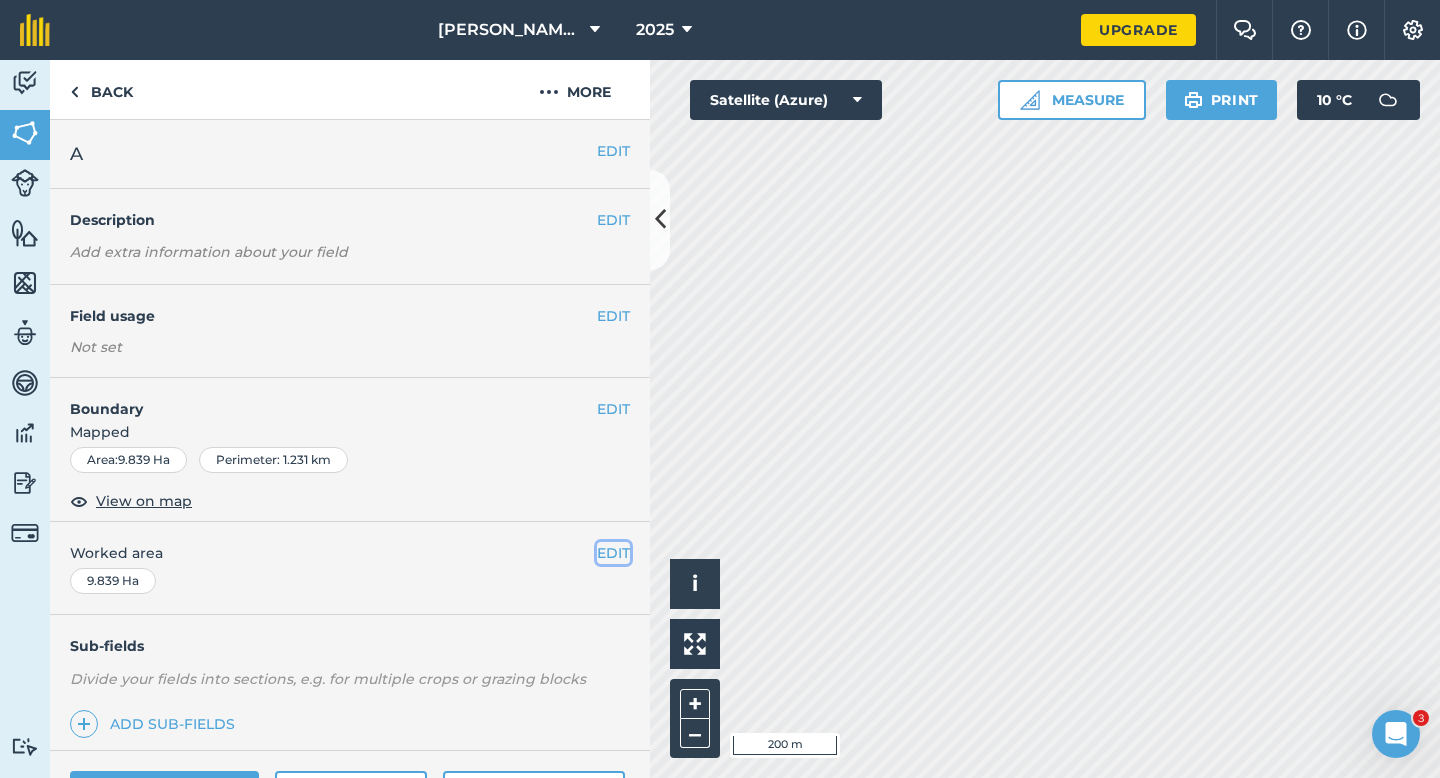 click on "EDIT" at bounding box center (613, 553) 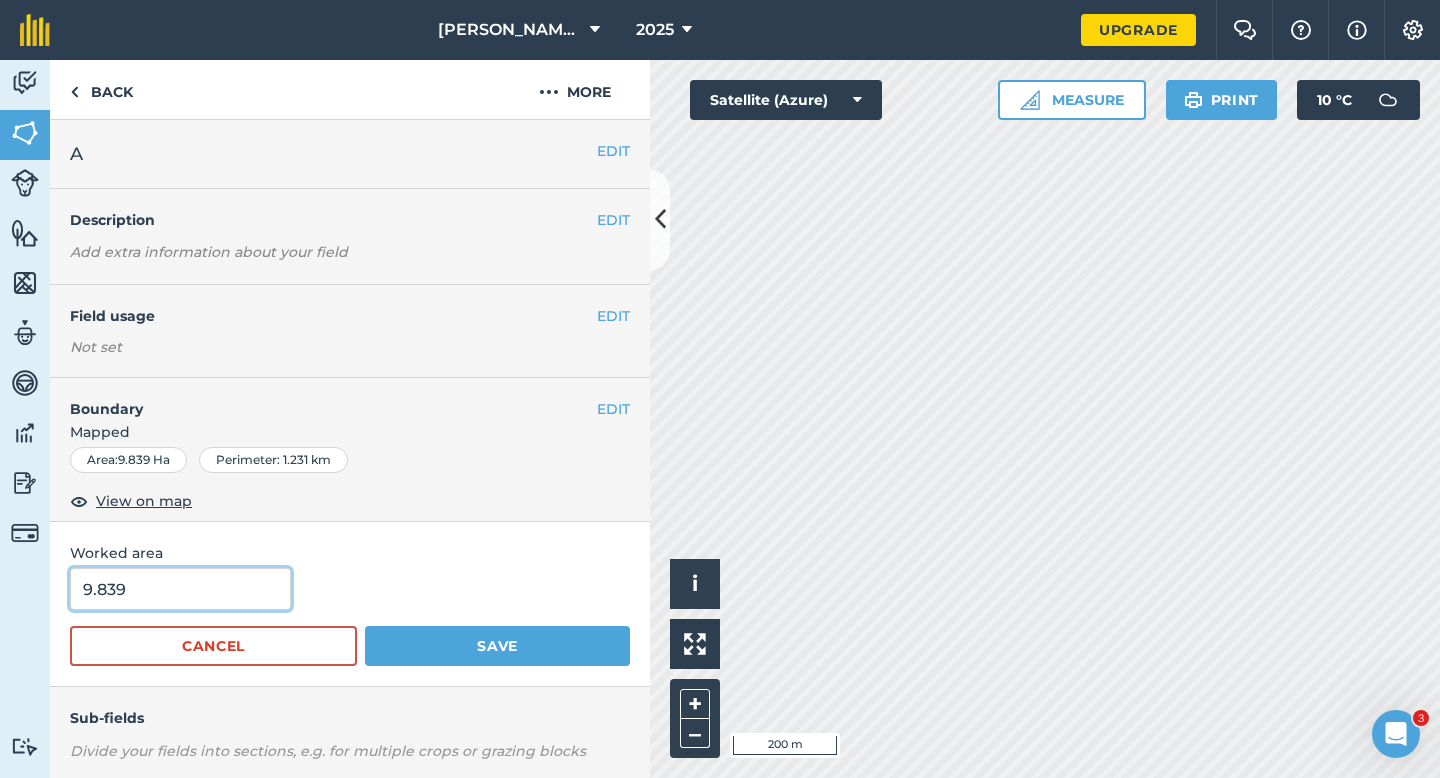 click on "9.839" at bounding box center [180, 589] 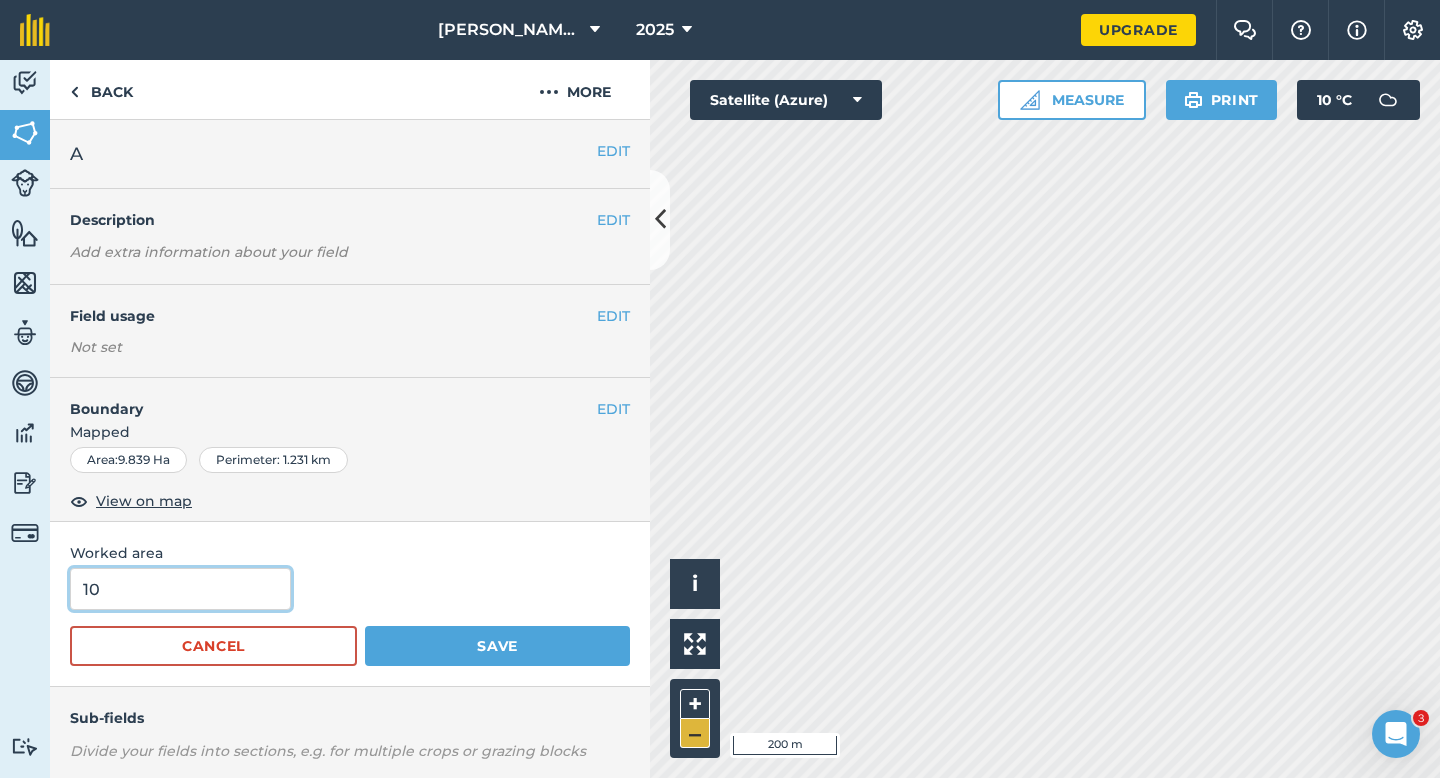 click on "Save" at bounding box center [497, 646] 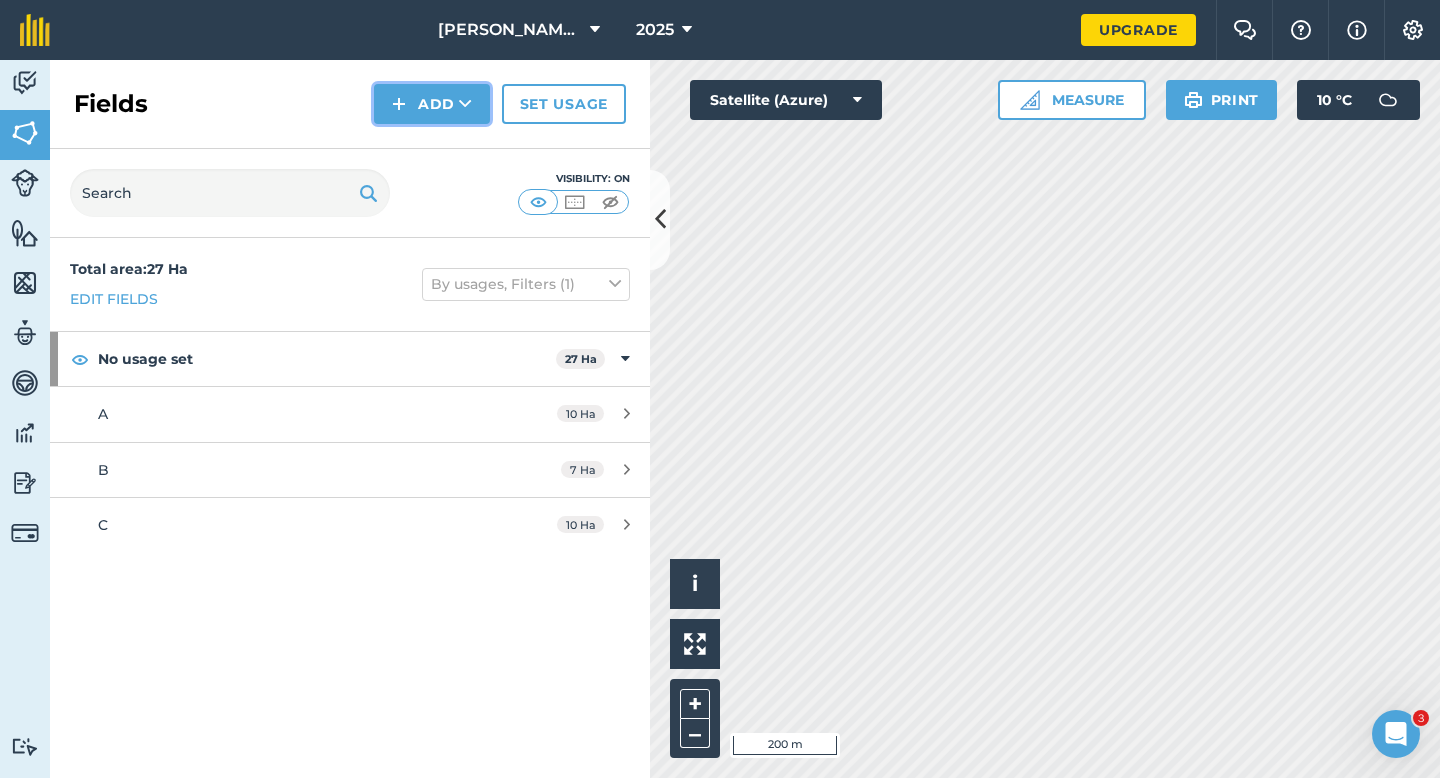 click on "Add" at bounding box center (432, 104) 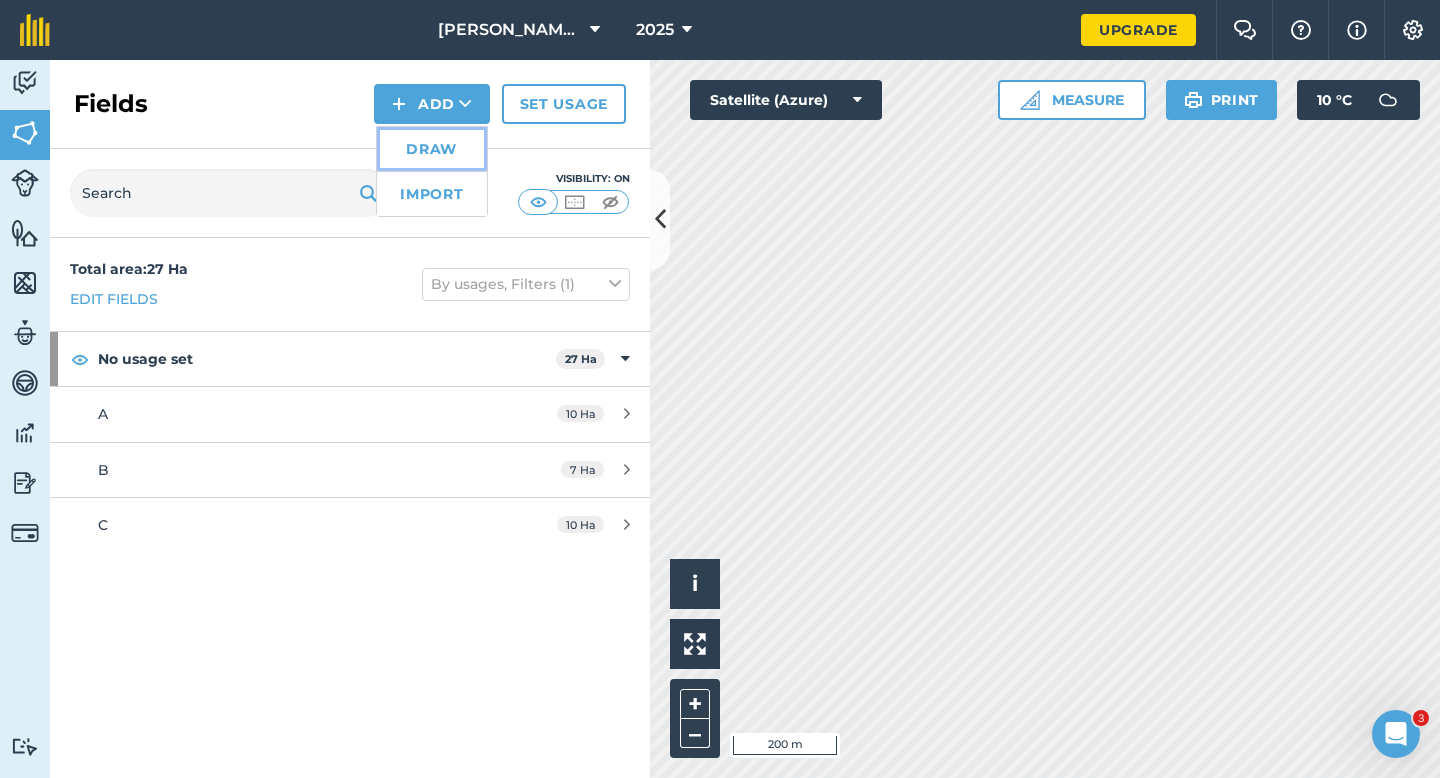 click on "Draw" at bounding box center [432, 149] 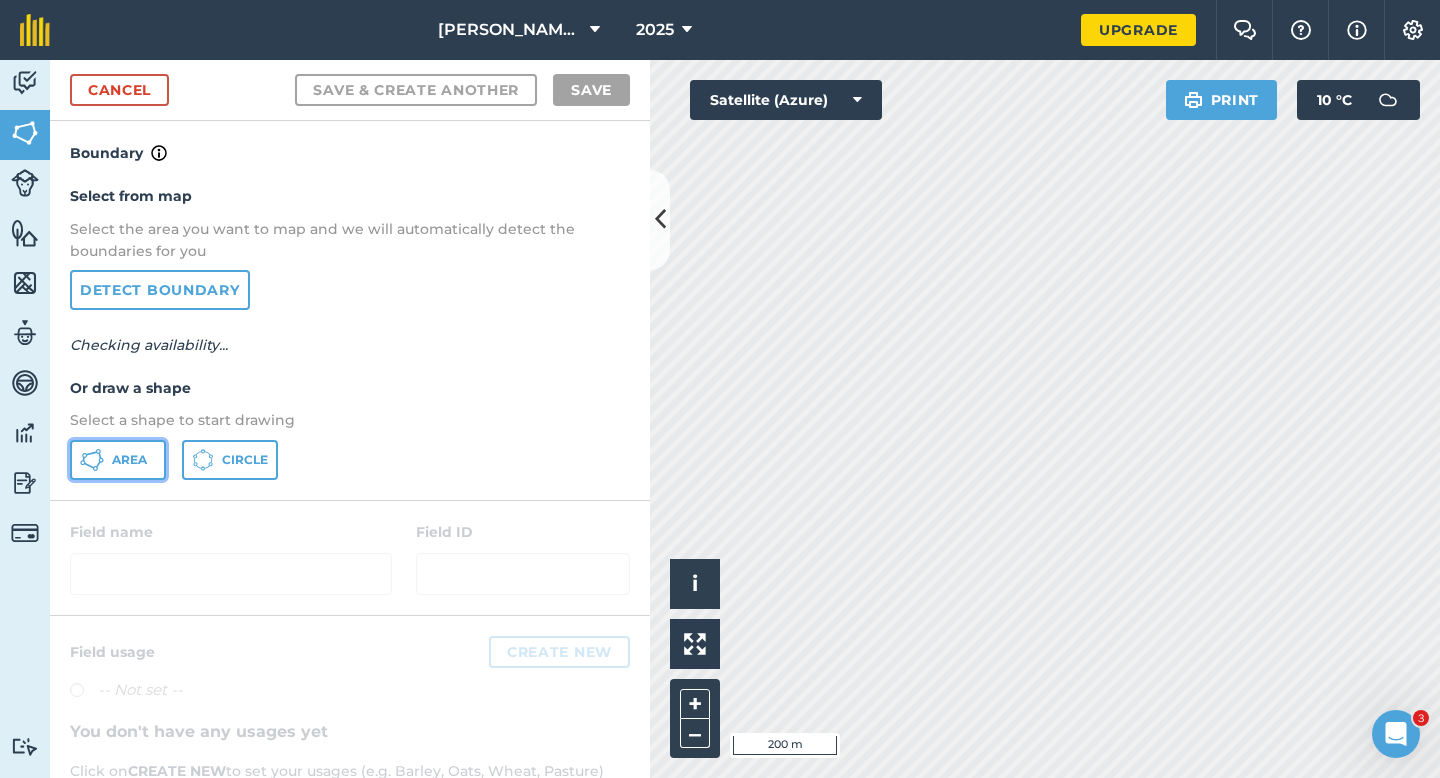 click on "Area" at bounding box center (129, 460) 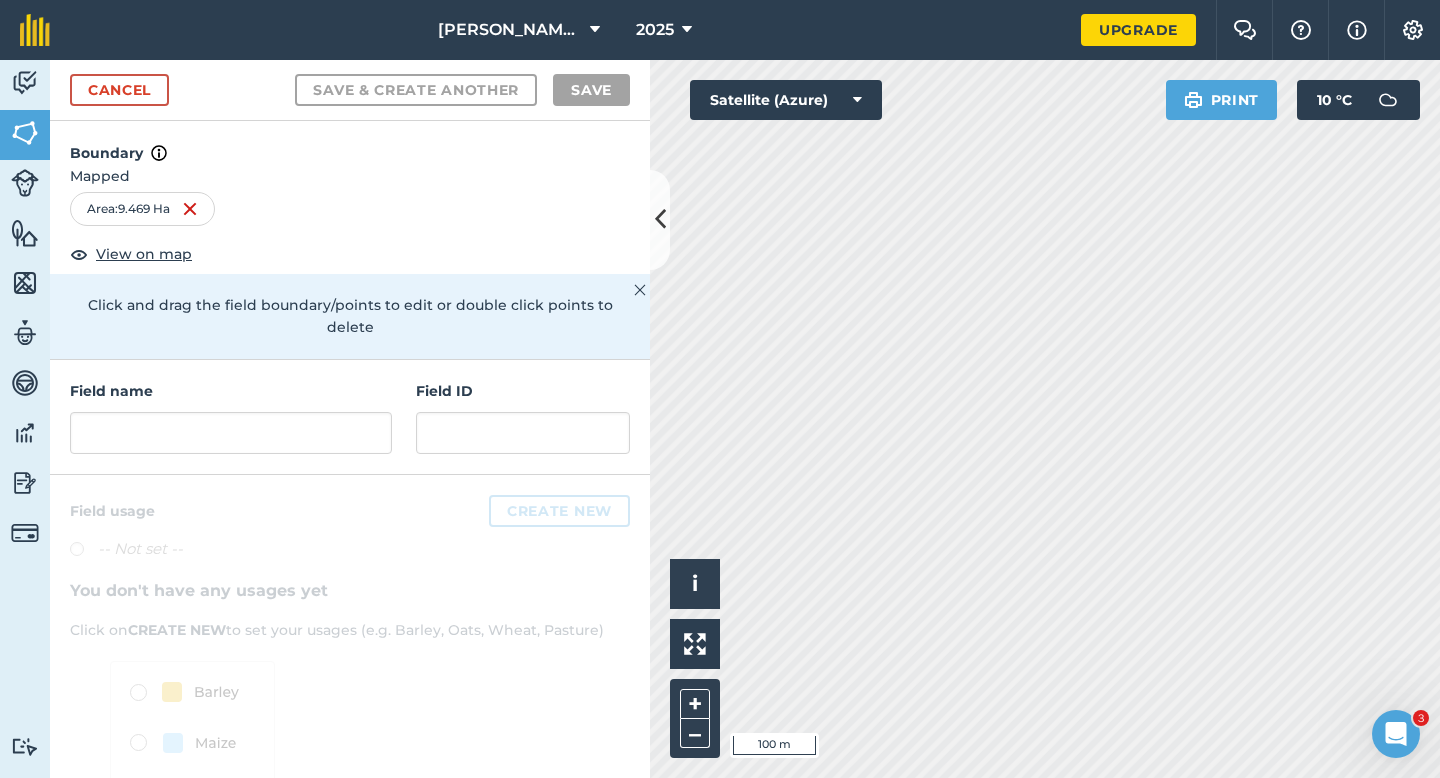 click on "Field name Field ID" at bounding box center (350, 417) 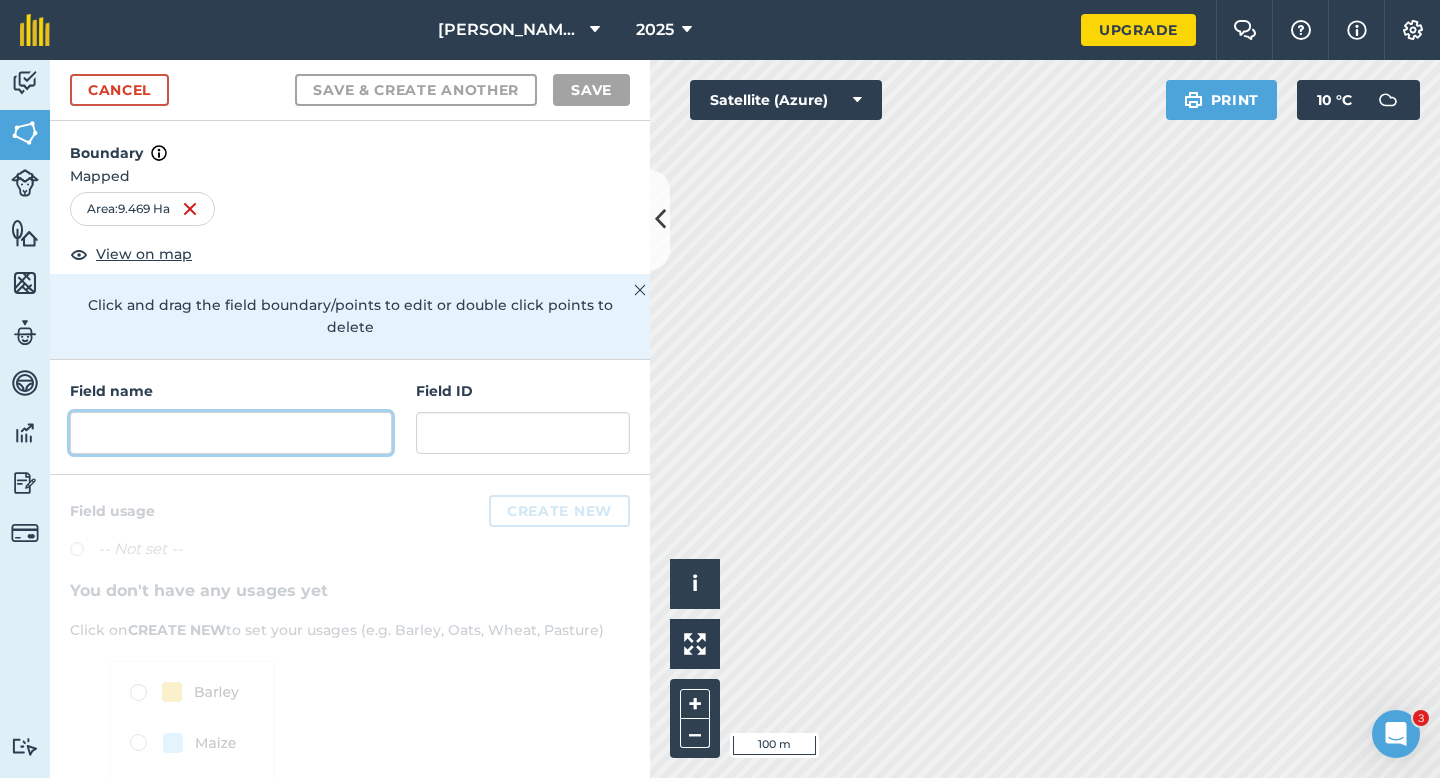 click at bounding box center [231, 433] 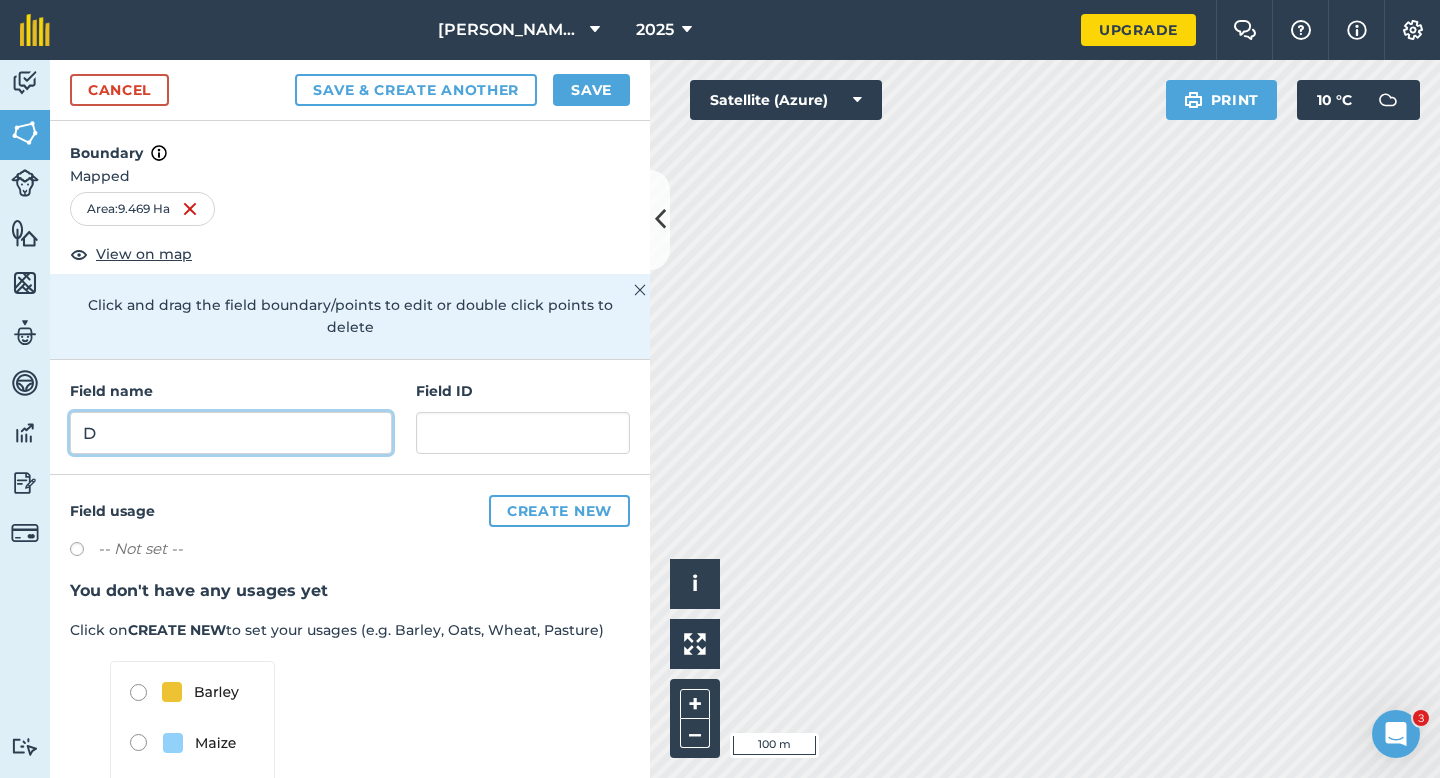 type on "D" 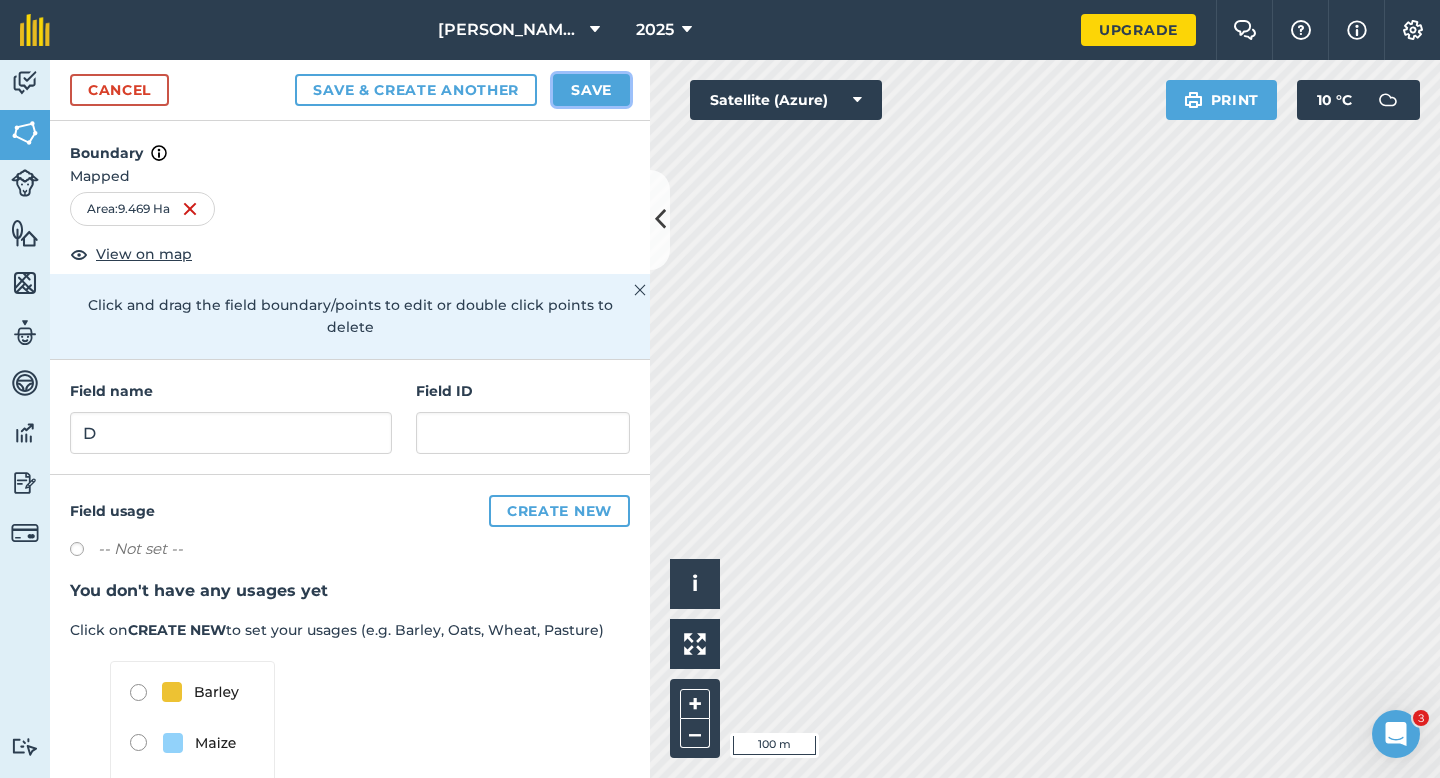 click on "Save" at bounding box center (591, 90) 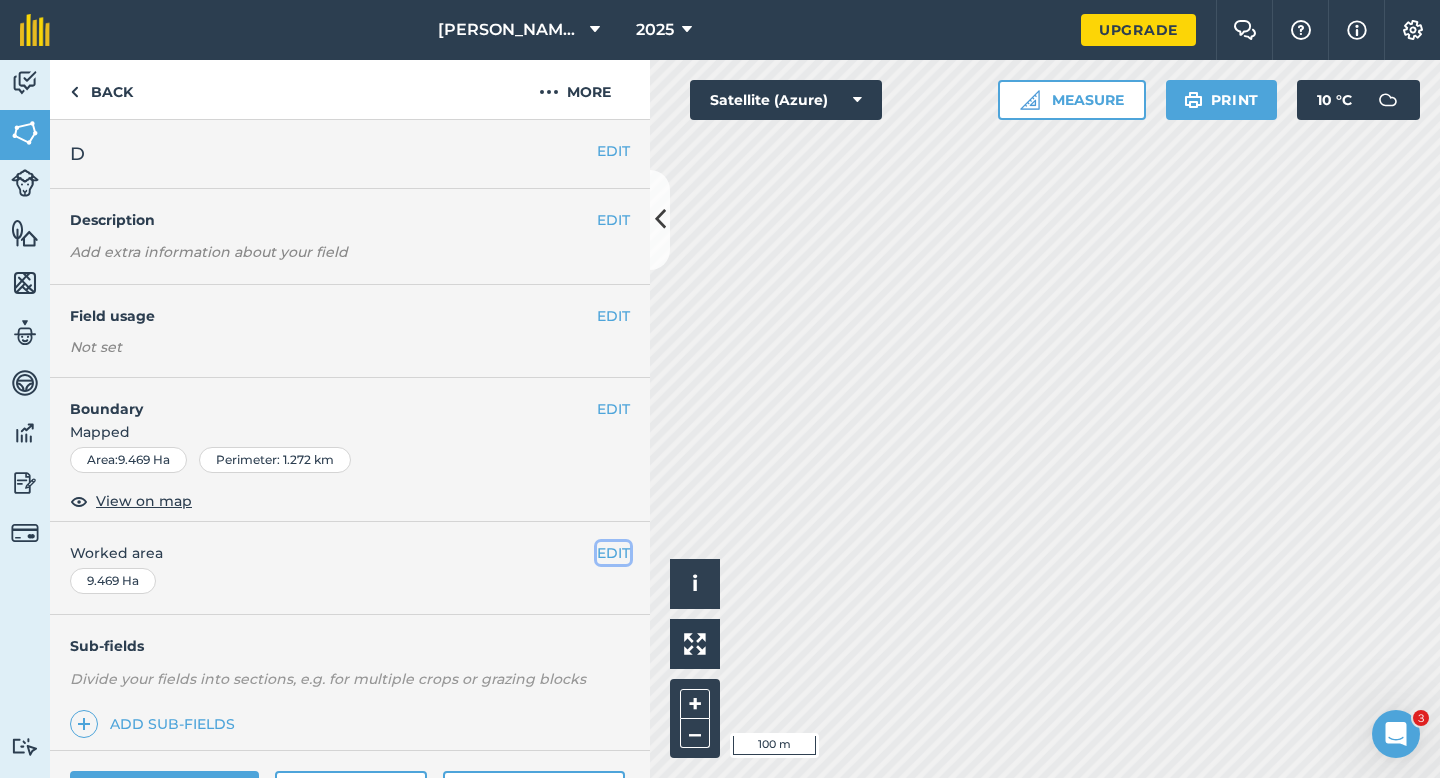 click on "EDIT" at bounding box center (613, 553) 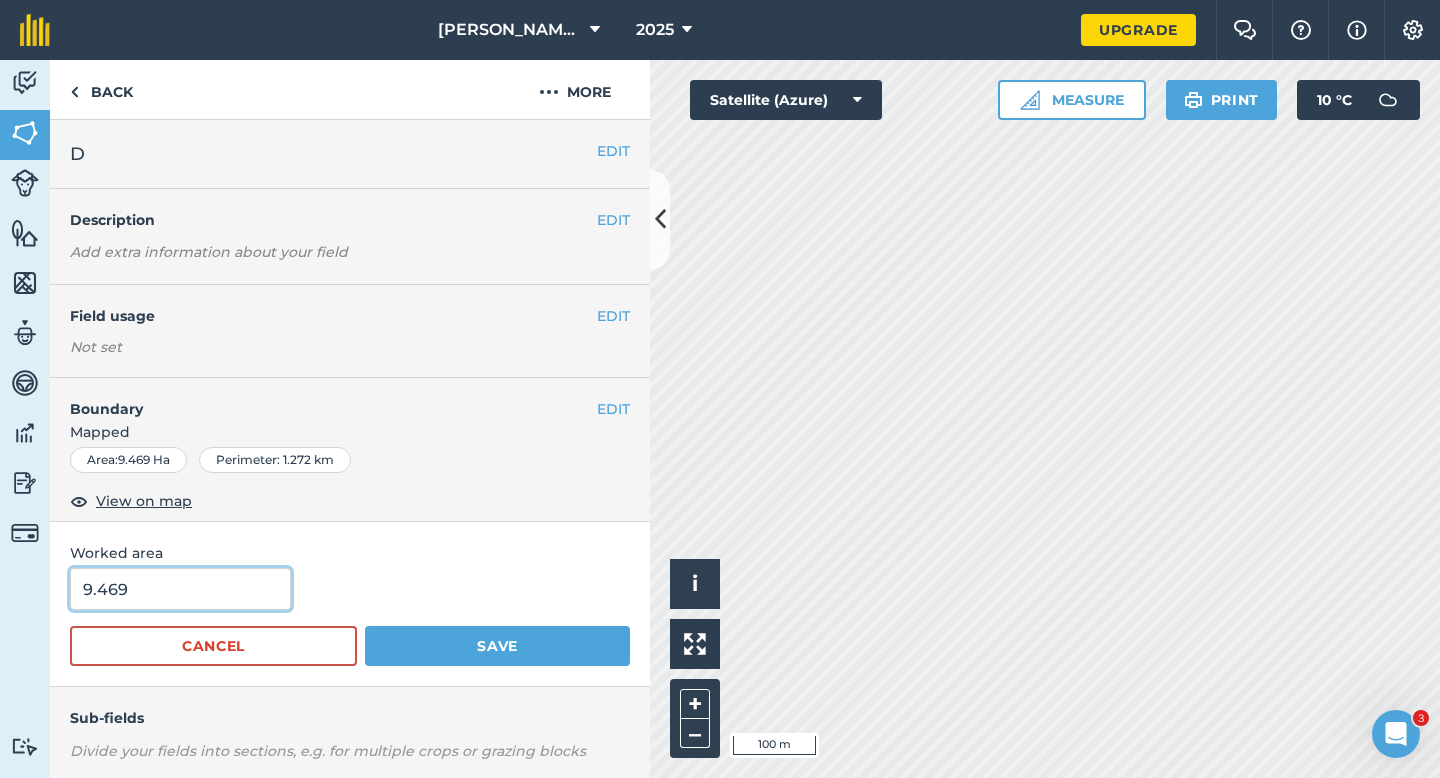 click on "9.469" at bounding box center (180, 589) 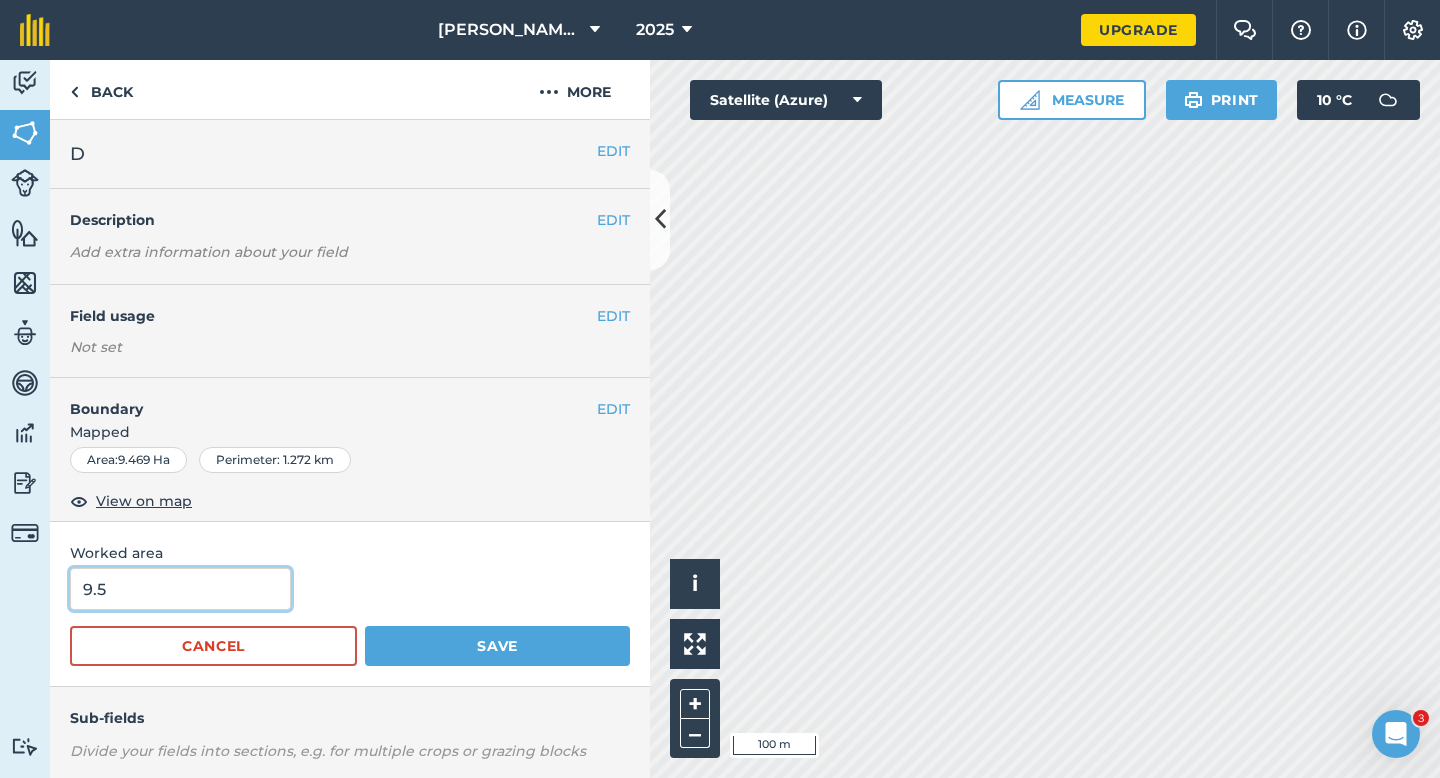 type on "9.5" 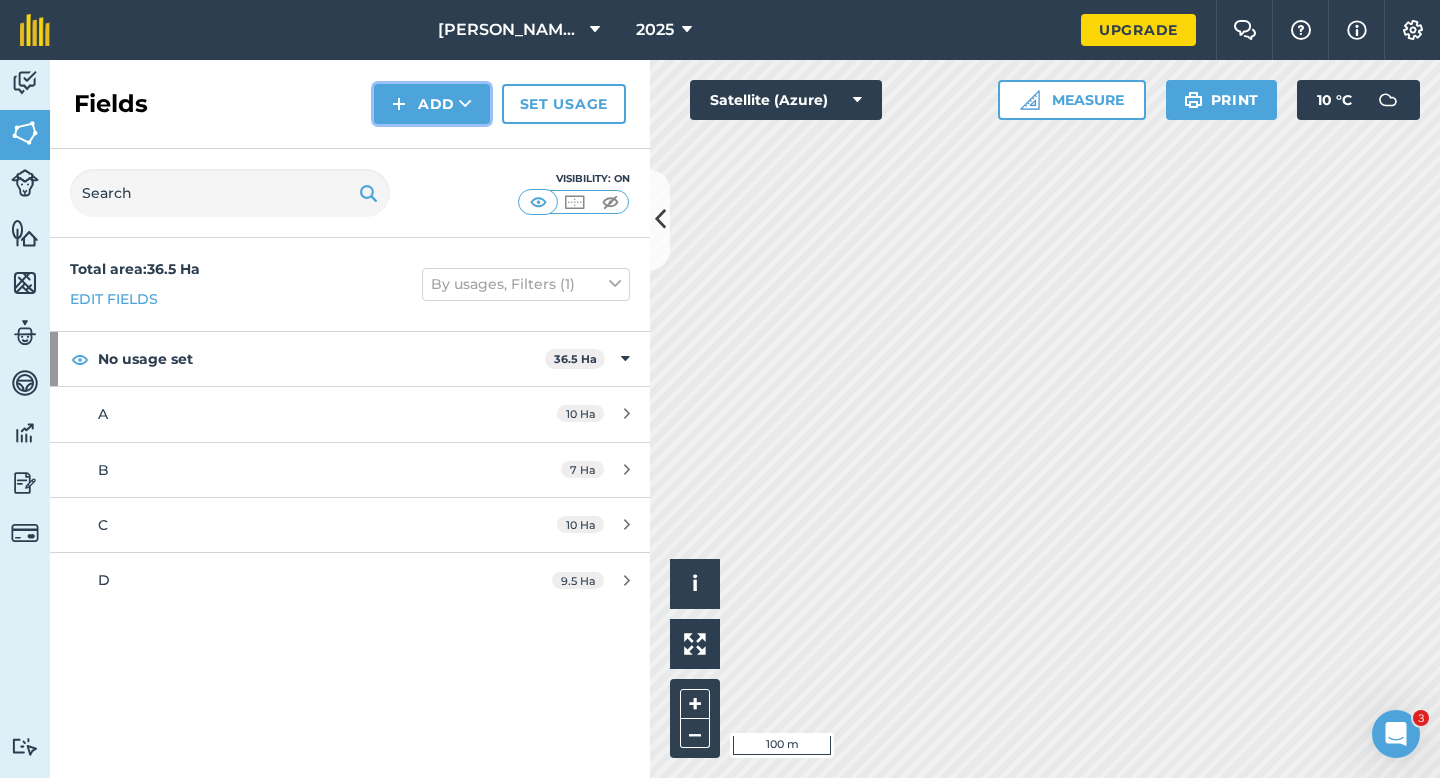 click on "Add" at bounding box center (432, 104) 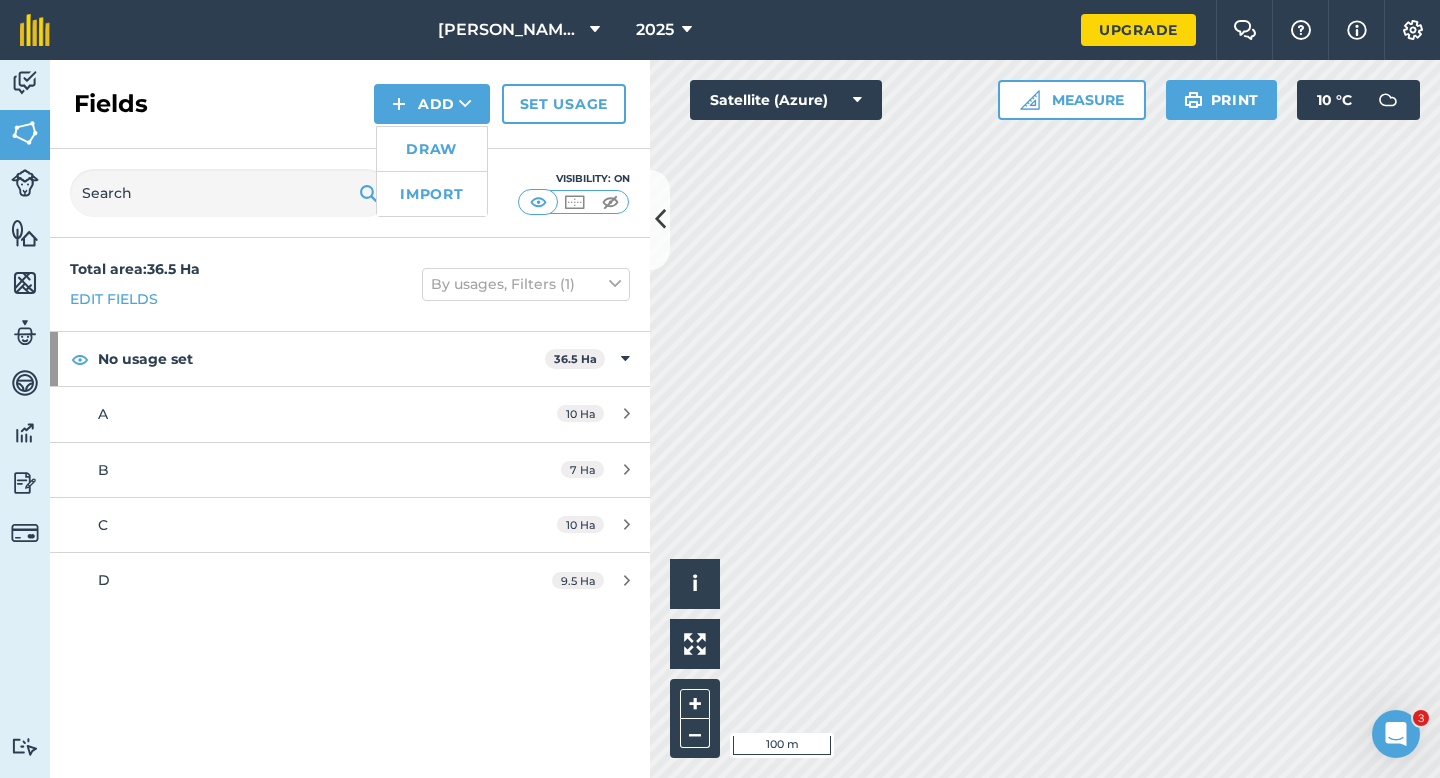 click on "Draw" at bounding box center (432, 149) 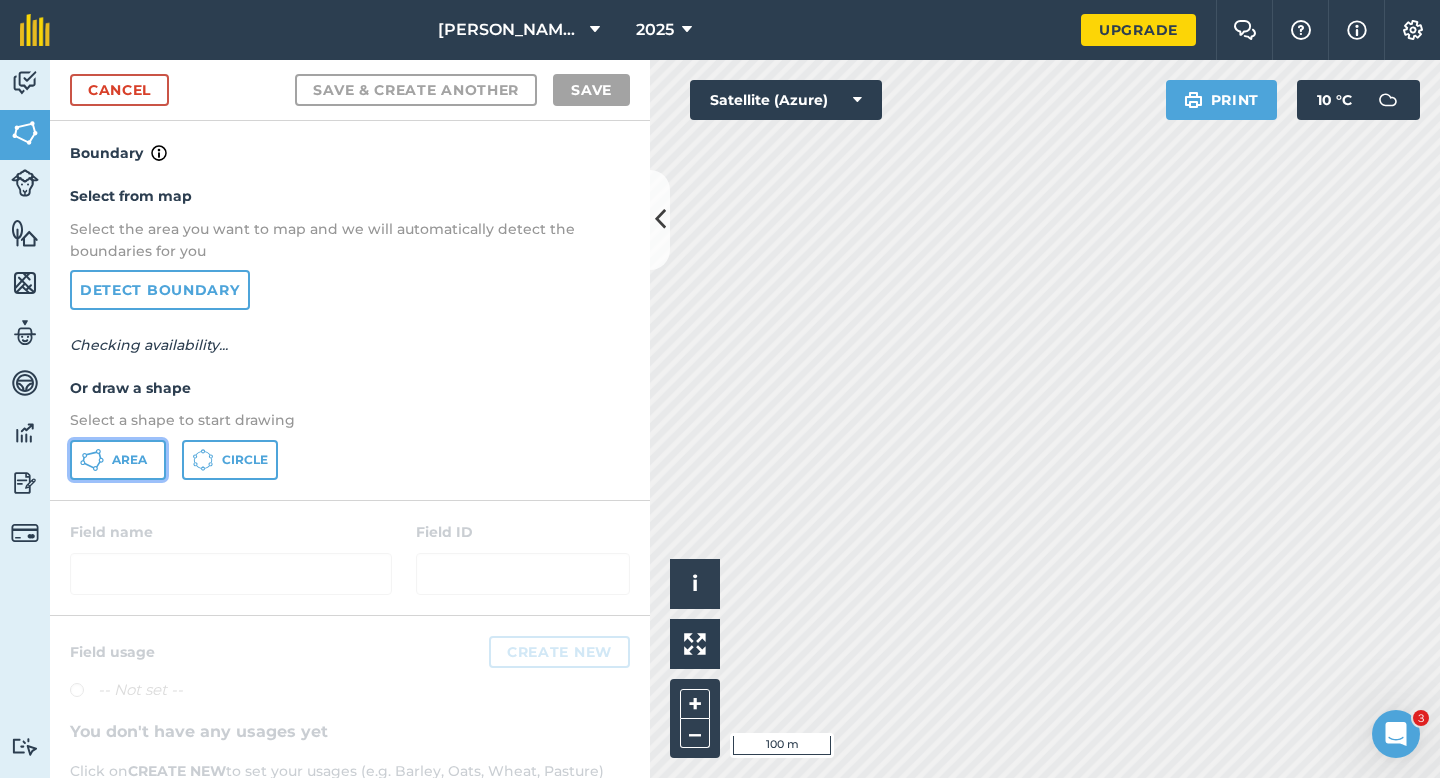 click on "Area" at bounding box center [118, 460] 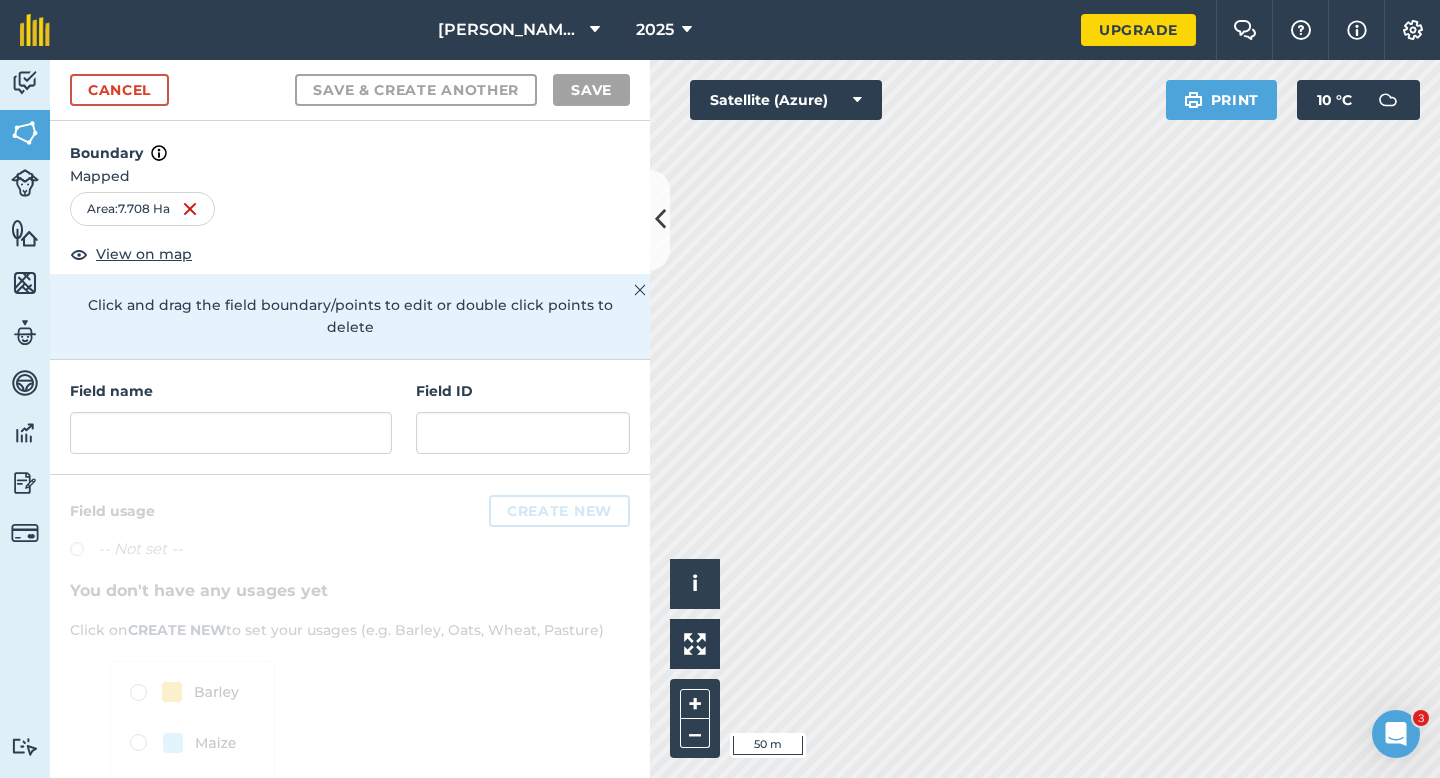 drag, startPoint x: 218, startPoint y: 450, endPoint x: 210, endPoint y: 388, distance: 62.514 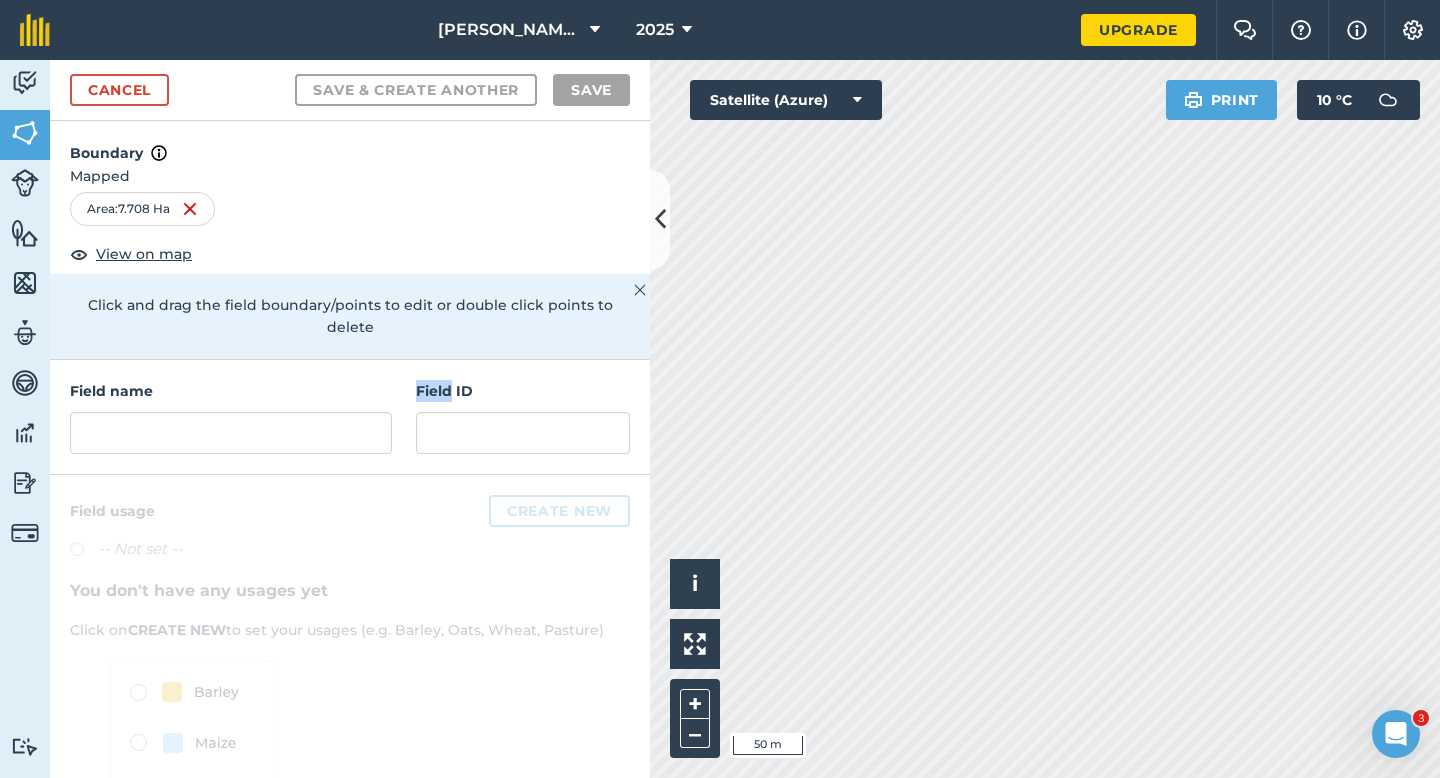 click on "Field name" at bounding box center (231, 417) 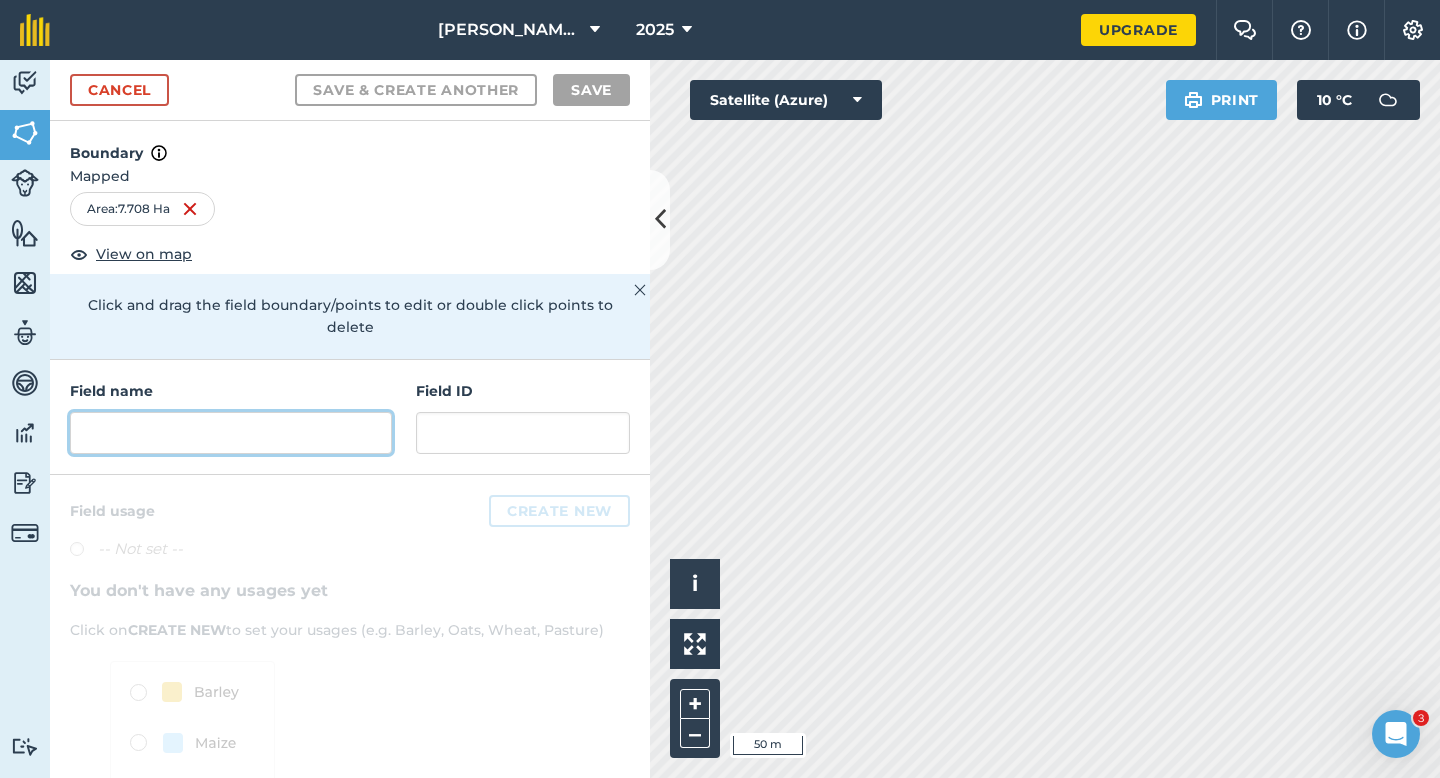 click at bounding box center (231, 433) 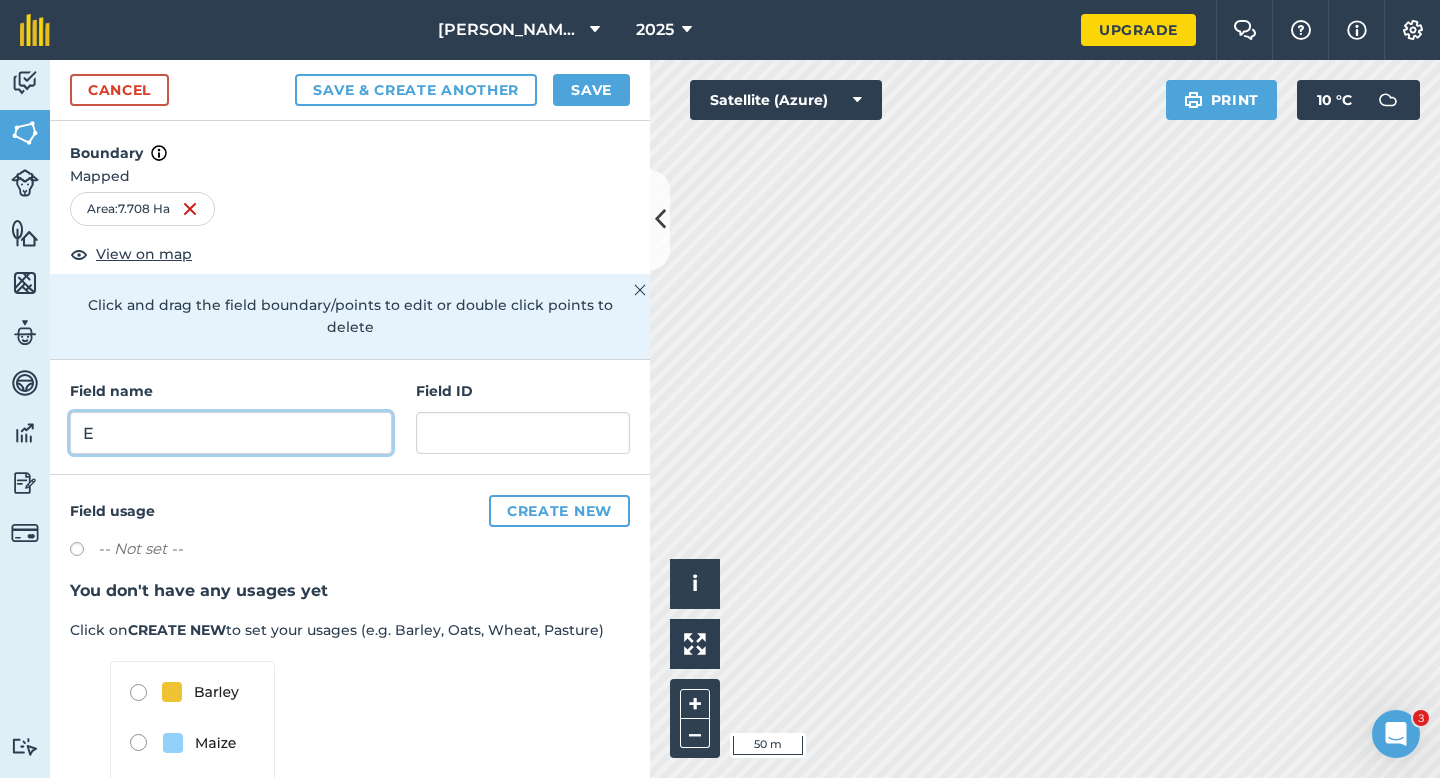 type on "E" 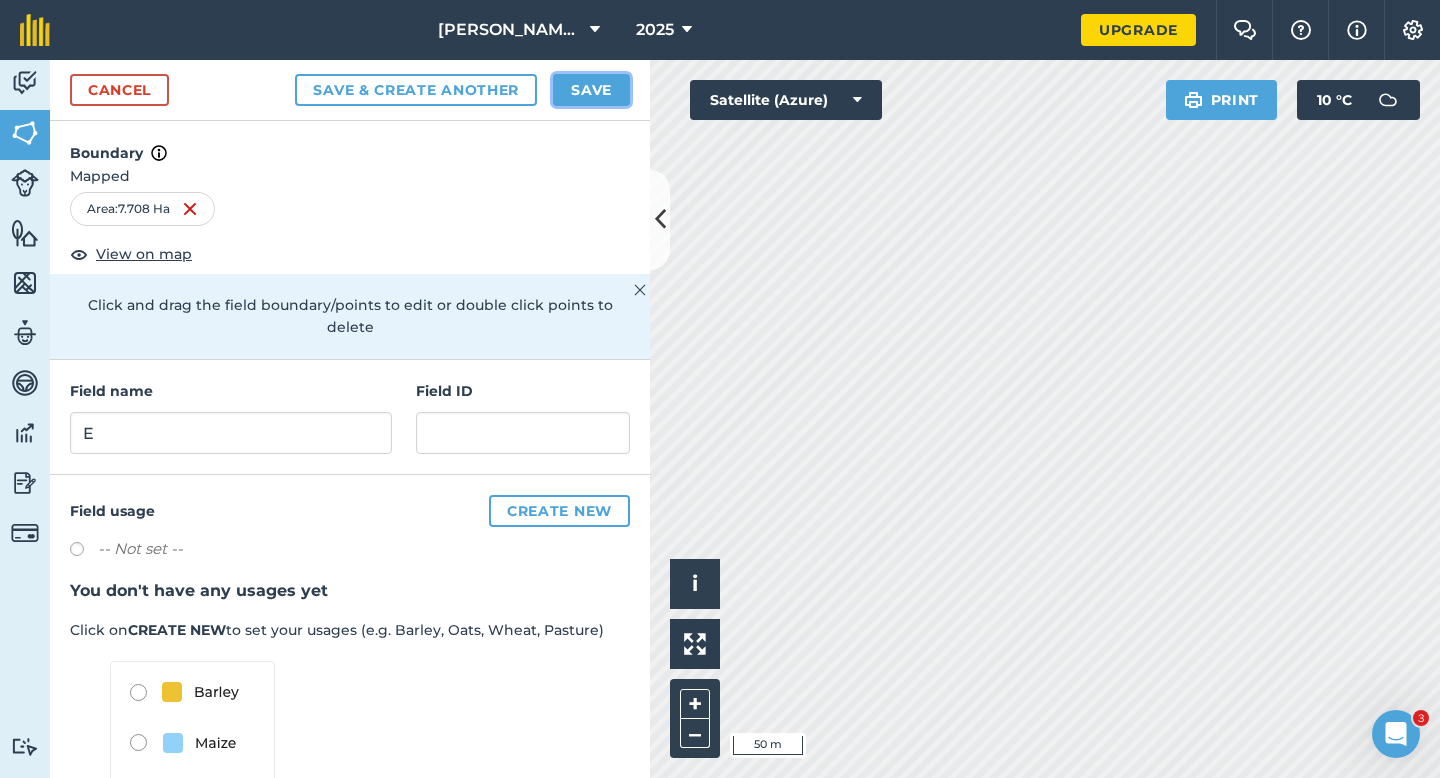 click on "Save" at bounding box center (591, 90) 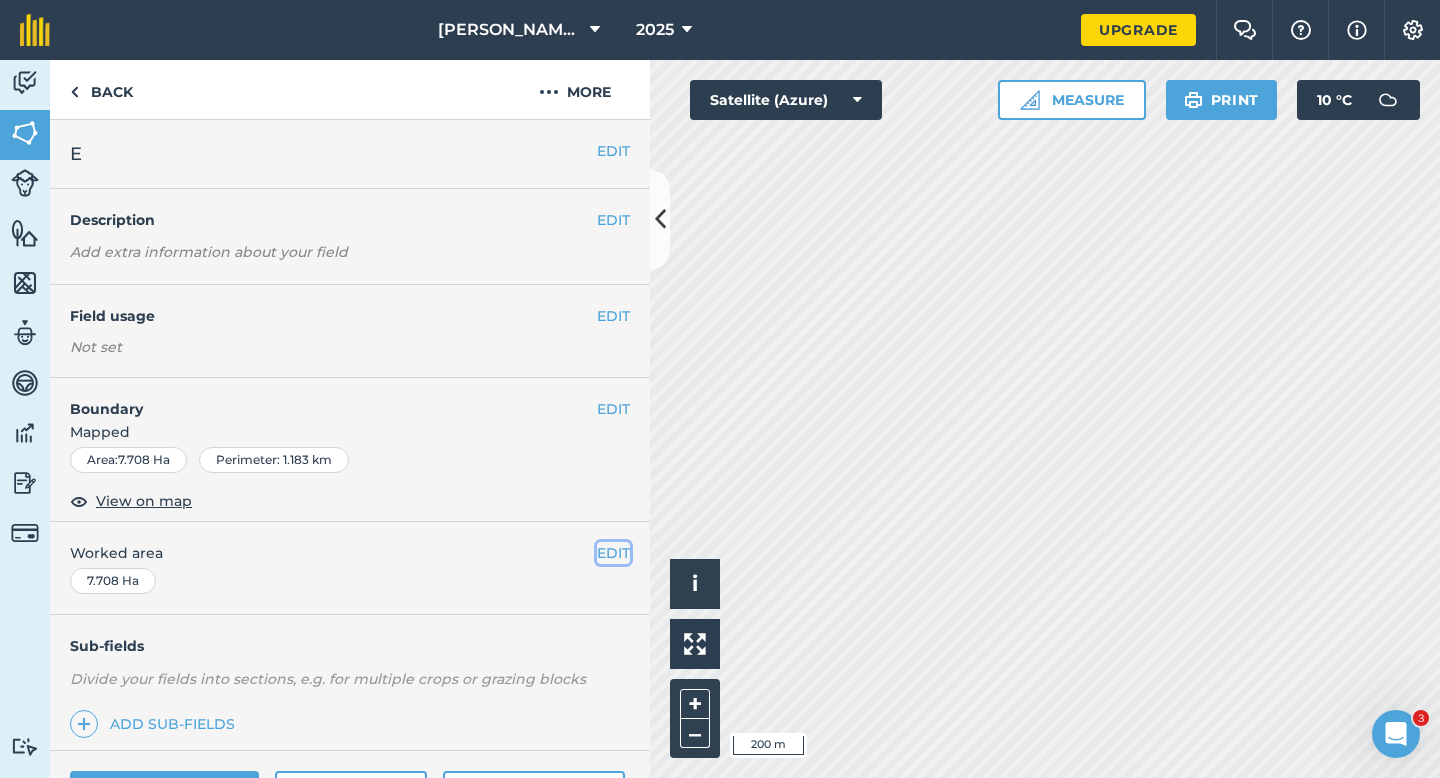 click on "EDIT" at bounding box center [613, 553] 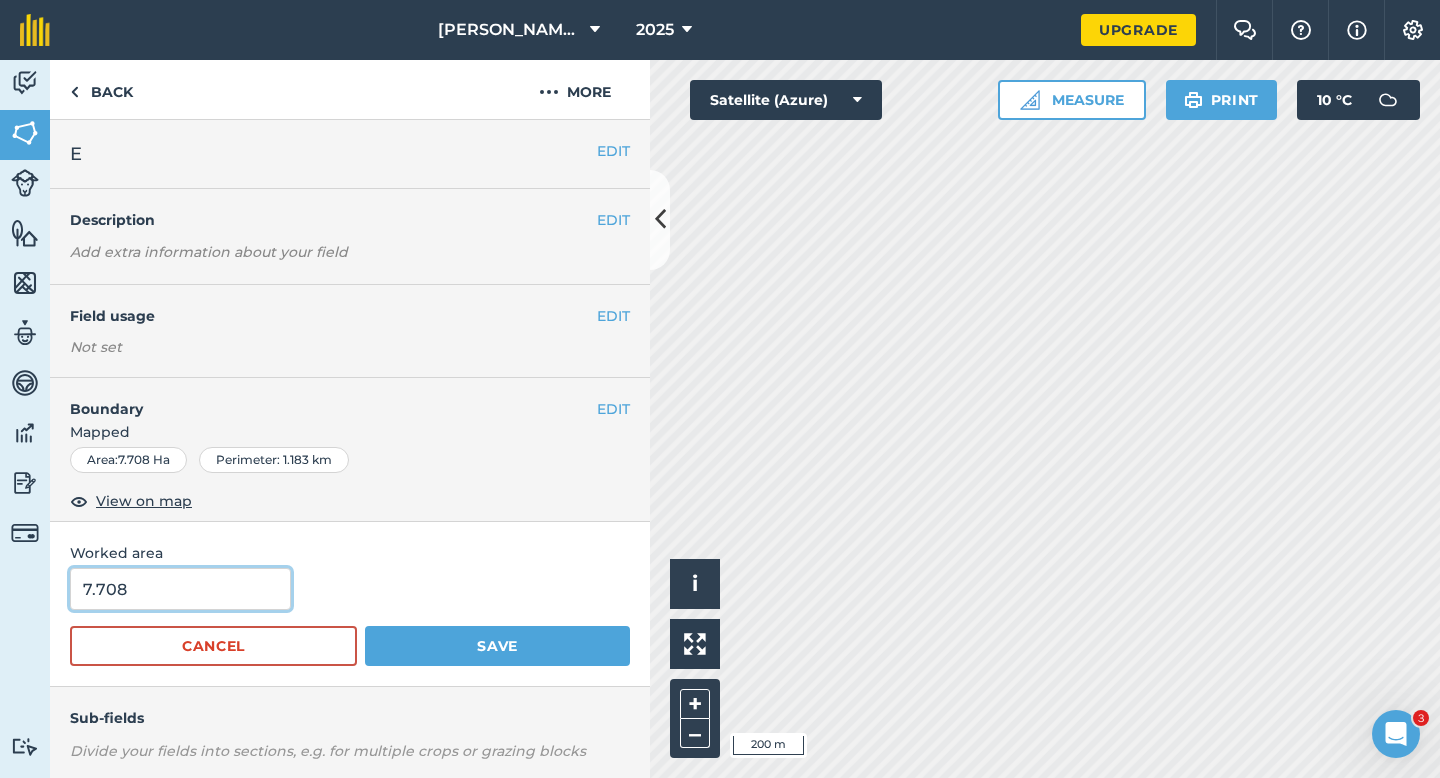 click on "7.708" at bounding box center [180, 589] 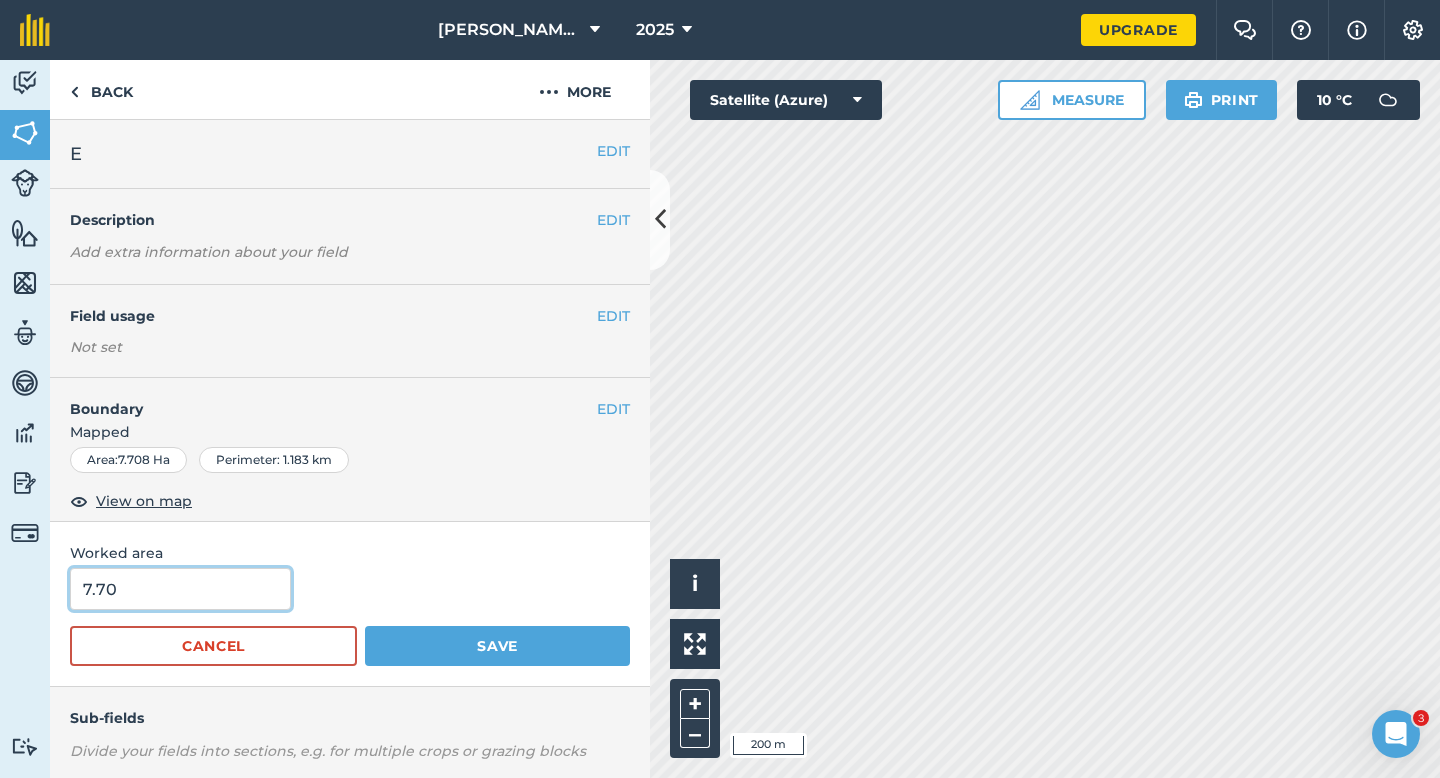 type on "7.7" 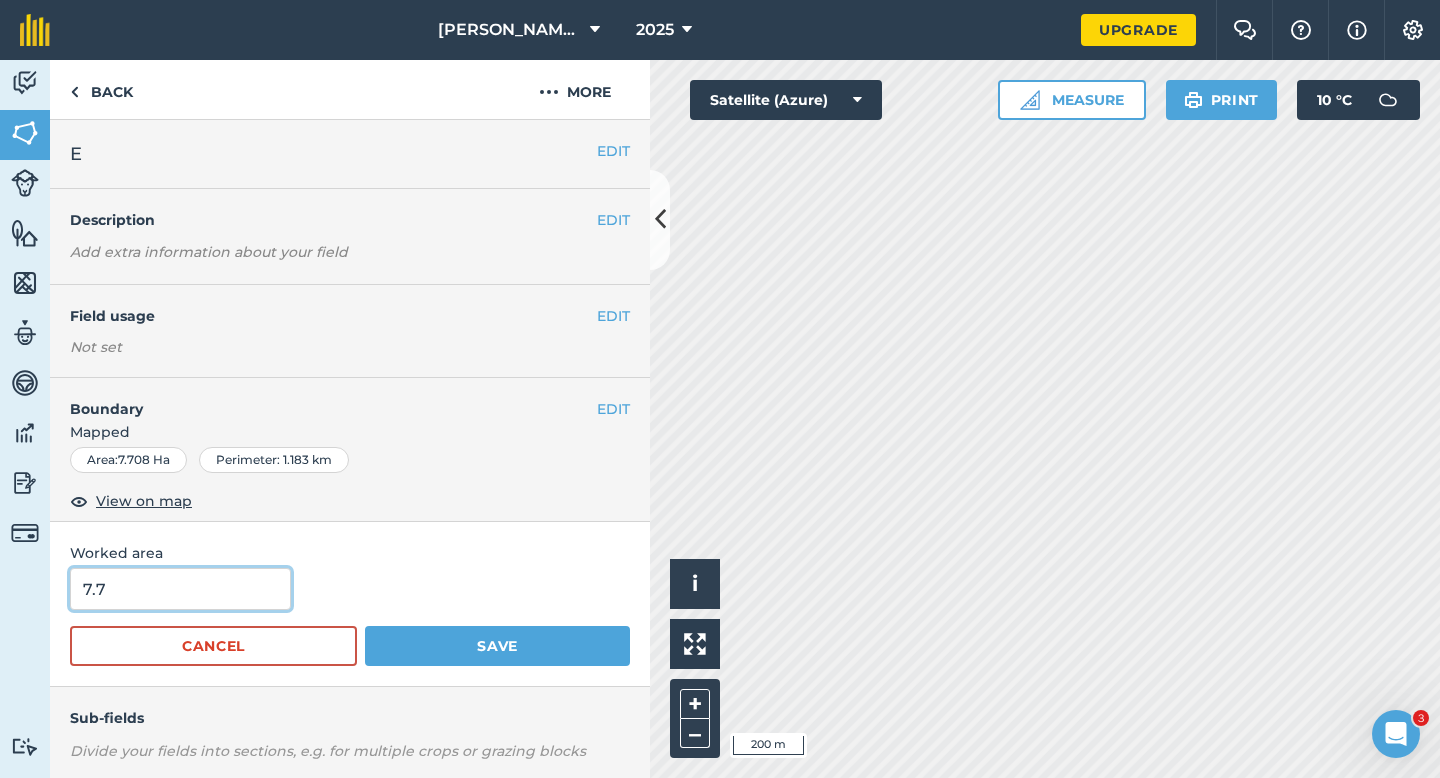click on "Save" at bounding box center (497, 646) 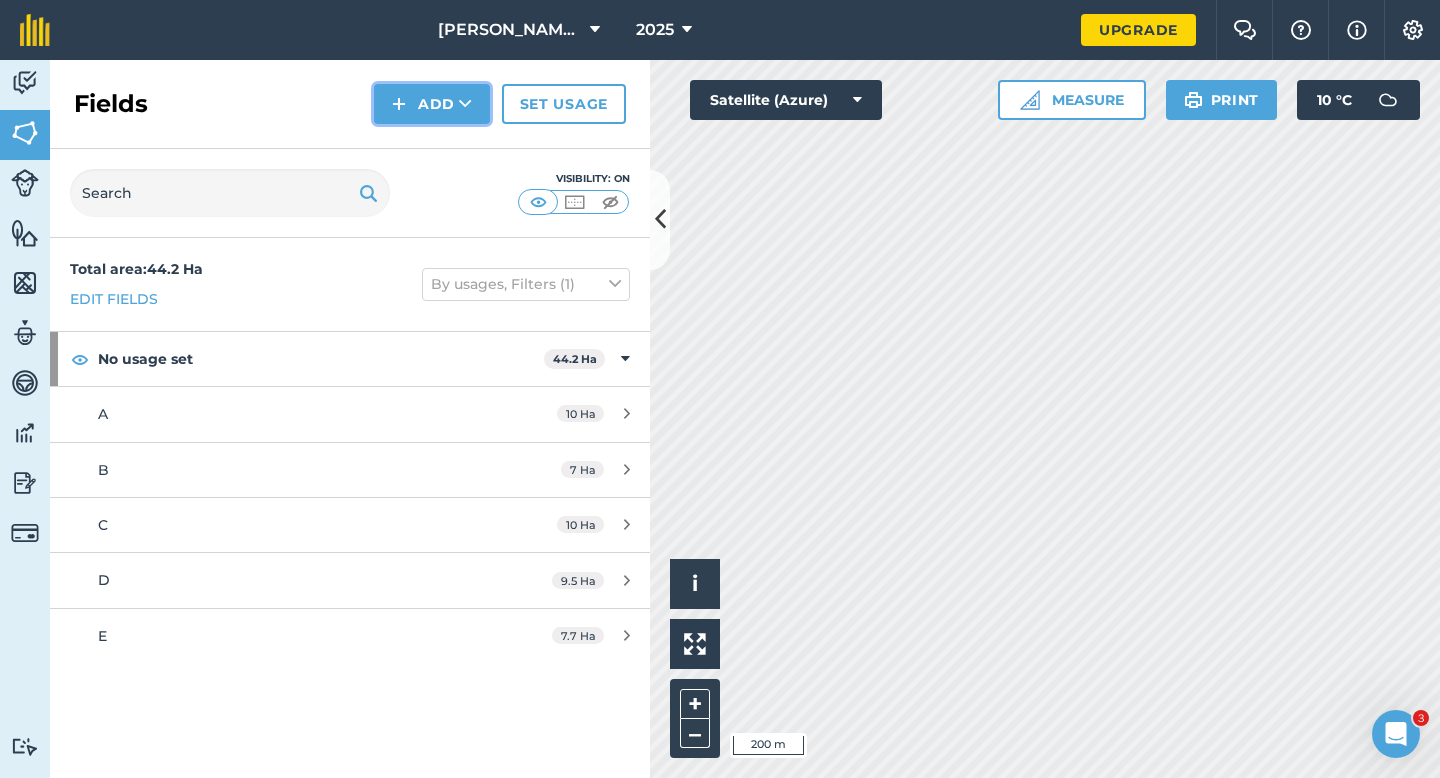 click on "Add" at bounding box center (432, 104) 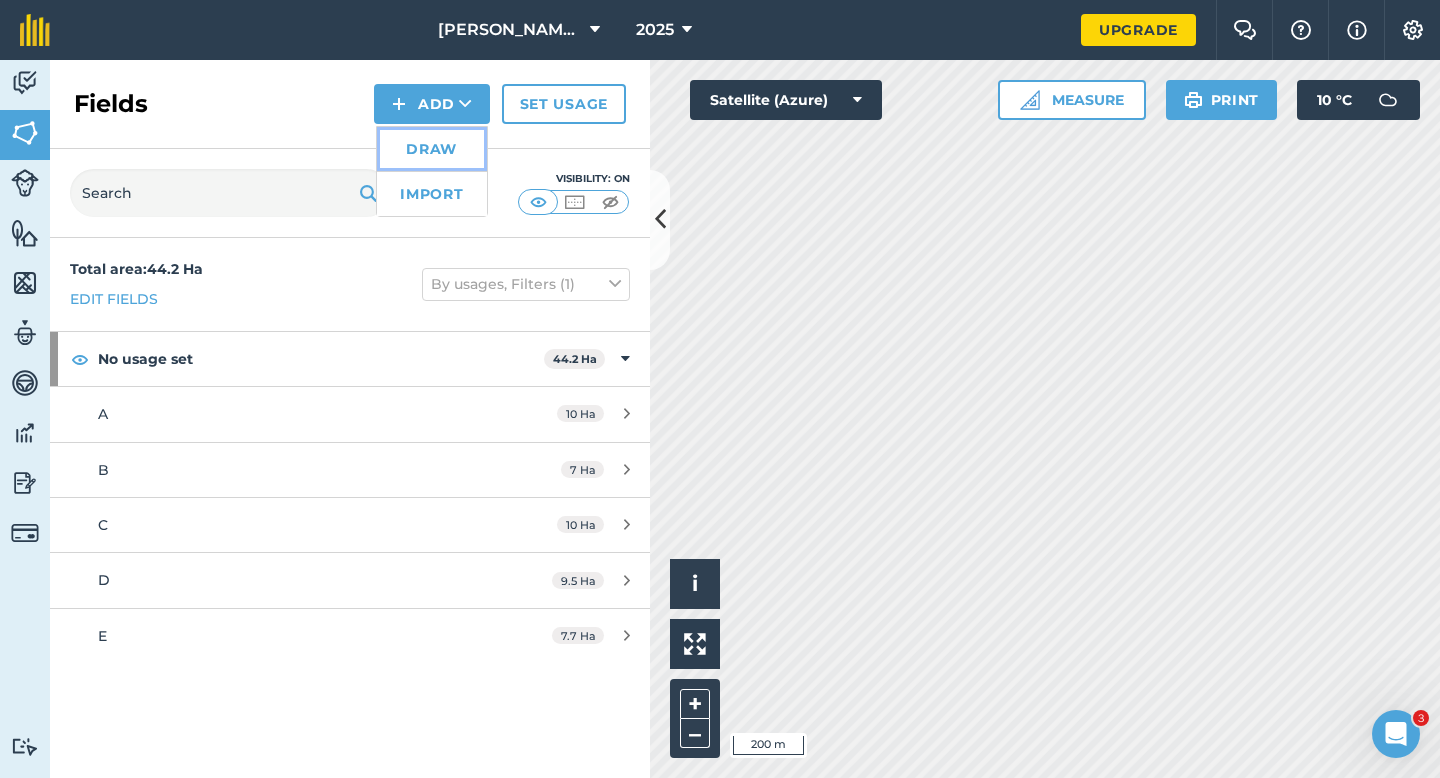 click on "Draw" at bounding box center (432, 149) 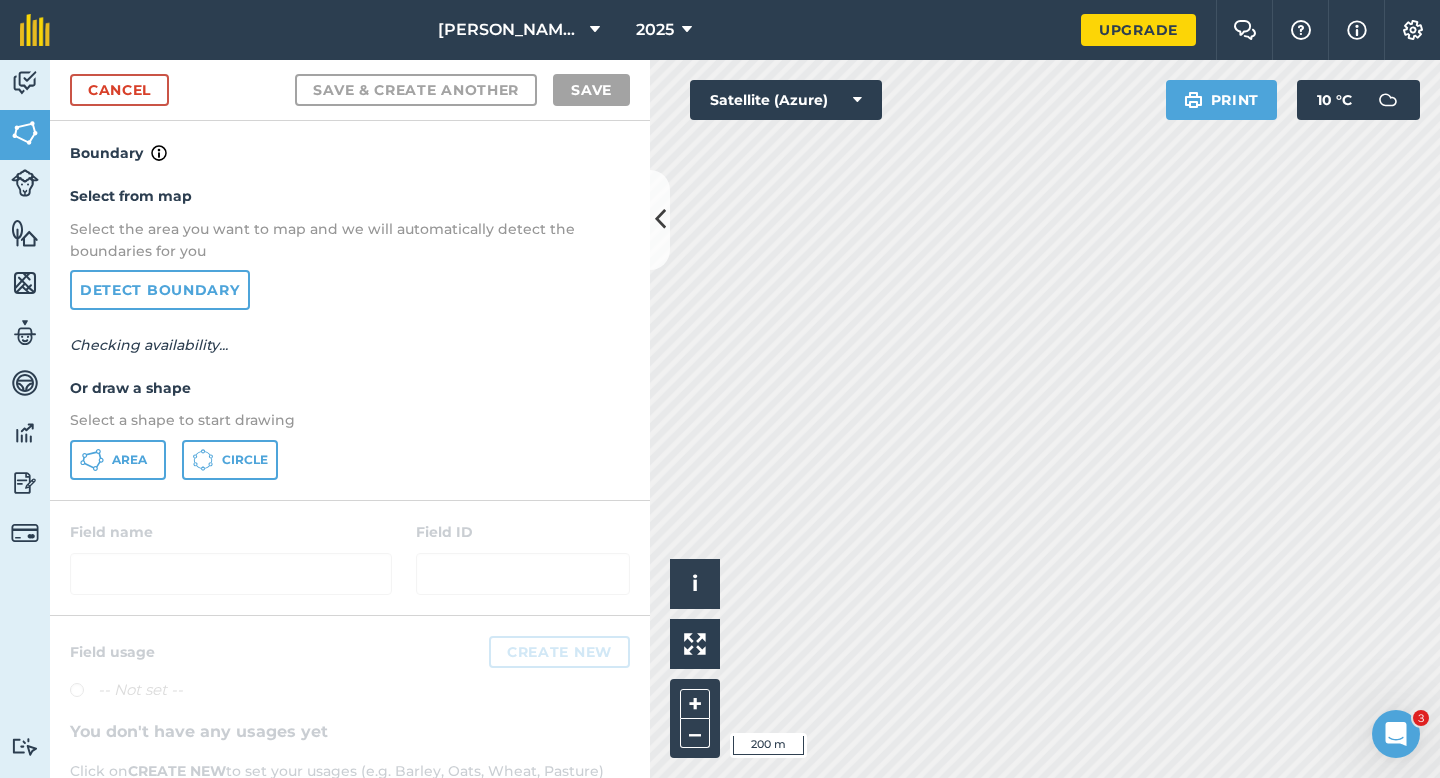 click on "Select from map Select the area you want to map and we will automatically detect the boundaries for you Detect boundary Checking availability... Or draw a shape Select a shape to start drawing Area Circle" at bounding box center [350, 332] 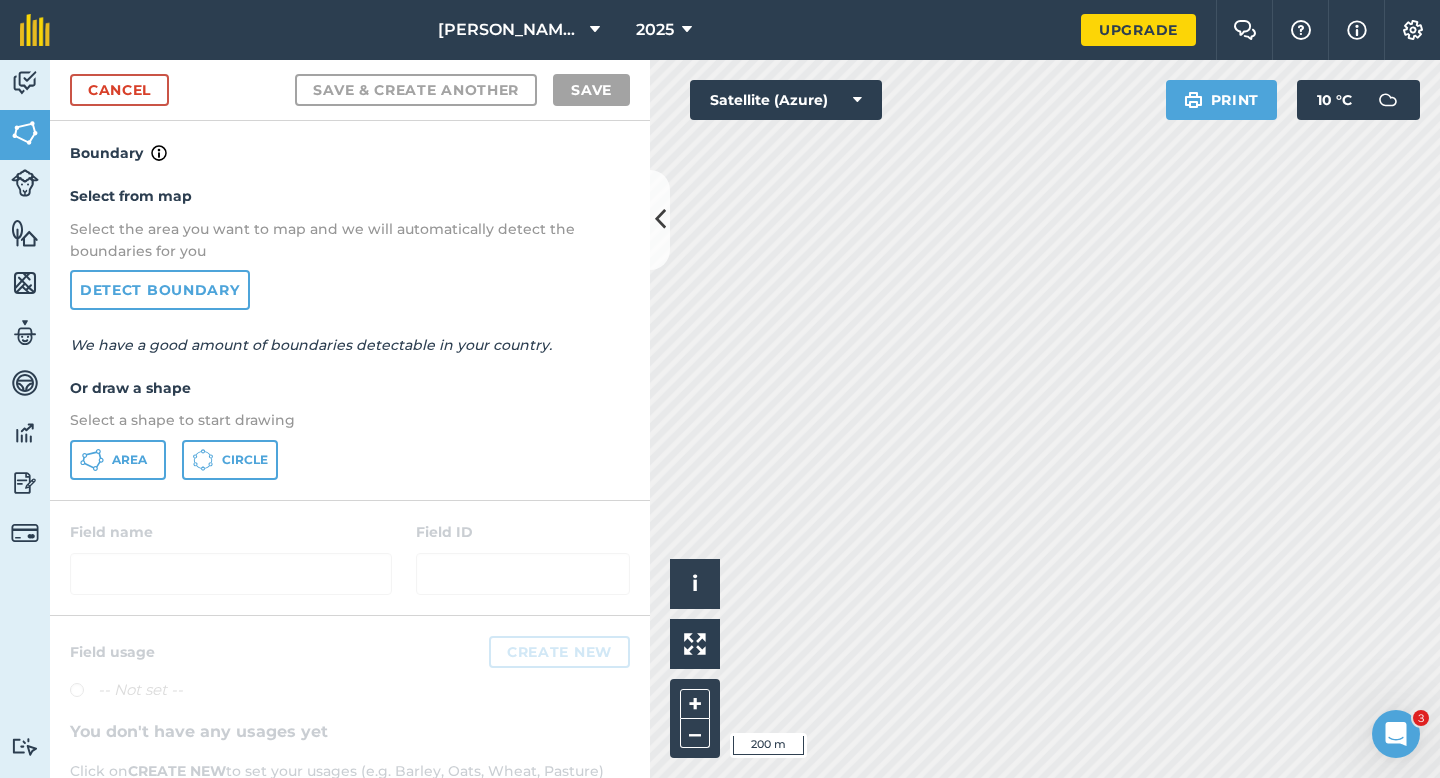 click on "Area Circle" at bounding box center (350, 460) 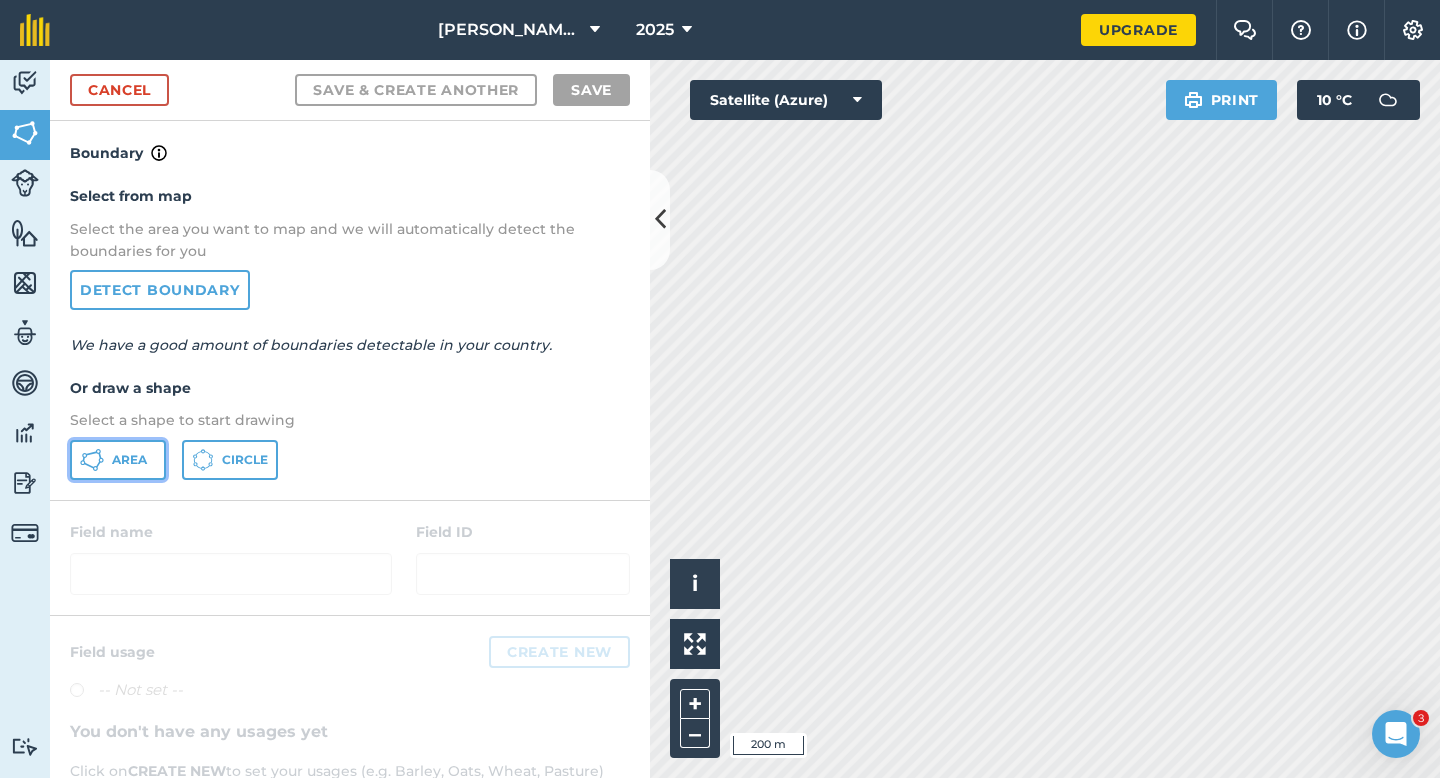 click on "Area" at bounding box center [118, 460] 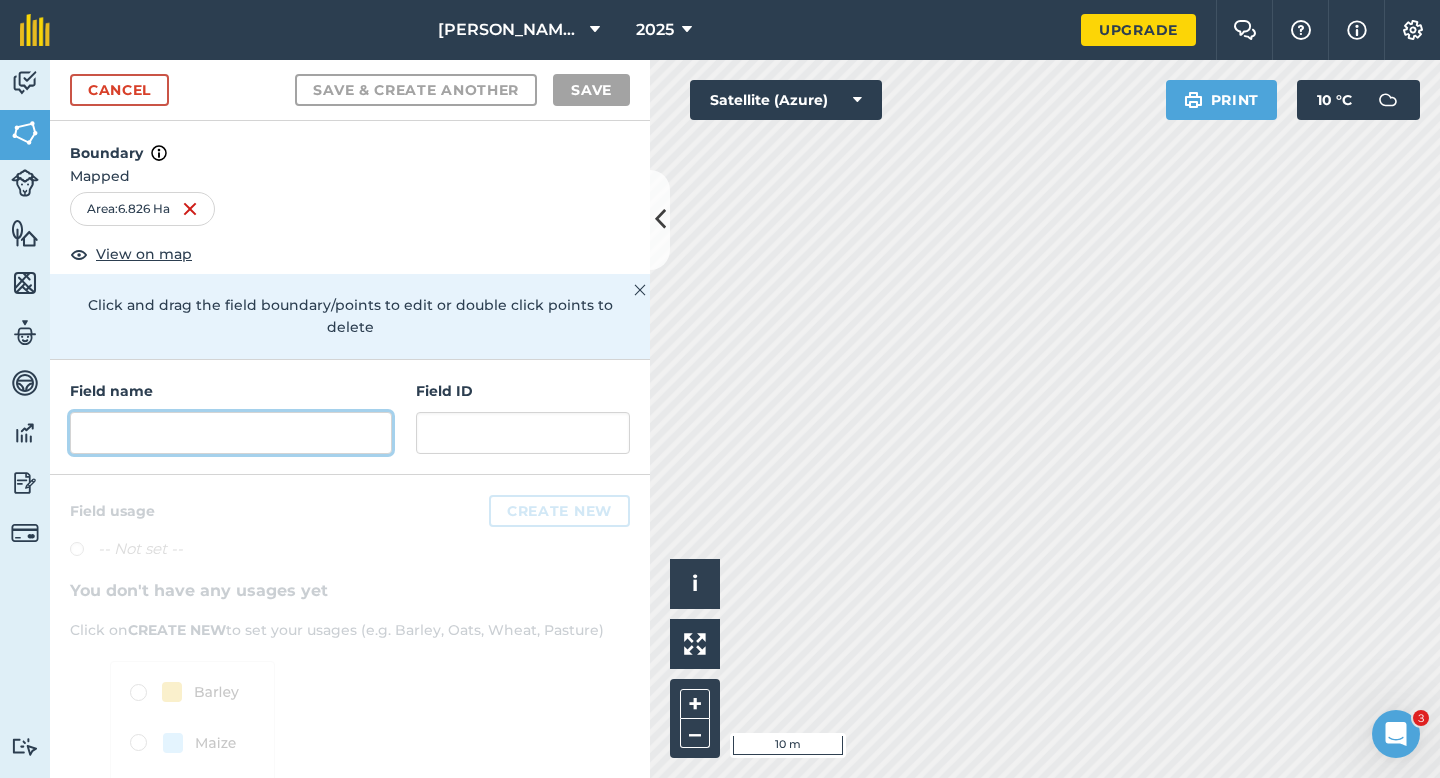 click at bounding box center [231, 433] 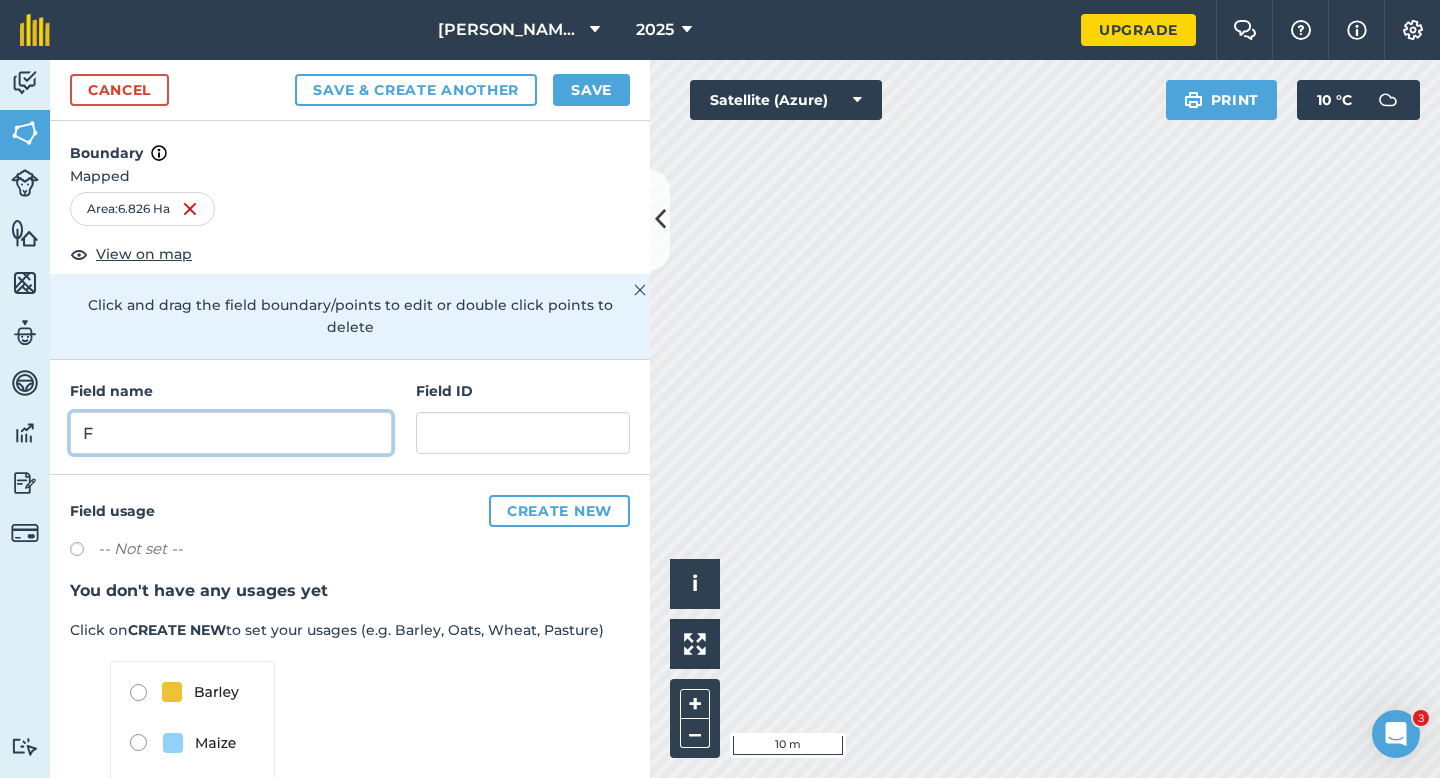 type on "F" 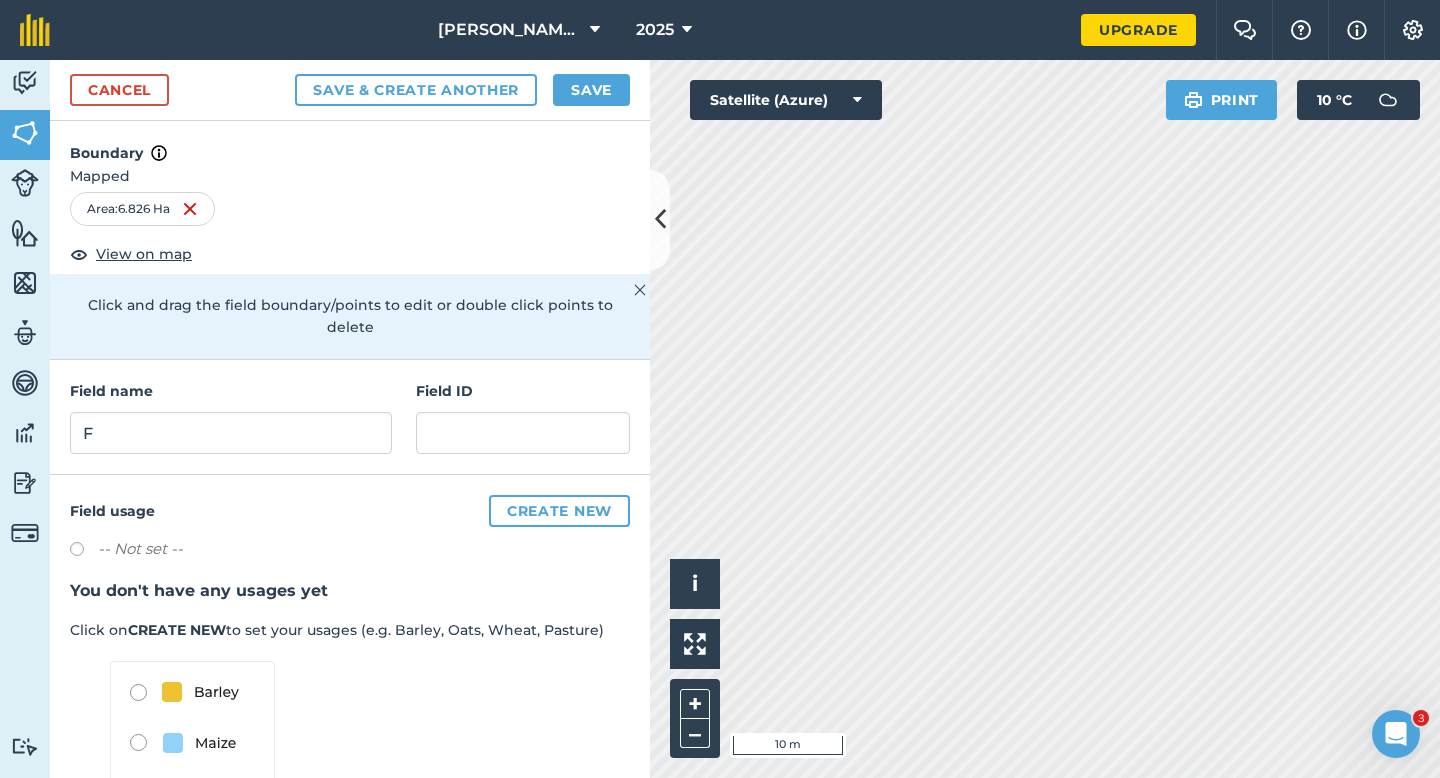 click on "Cancel Save & Create Another Save" at bounding box center [350, 90] 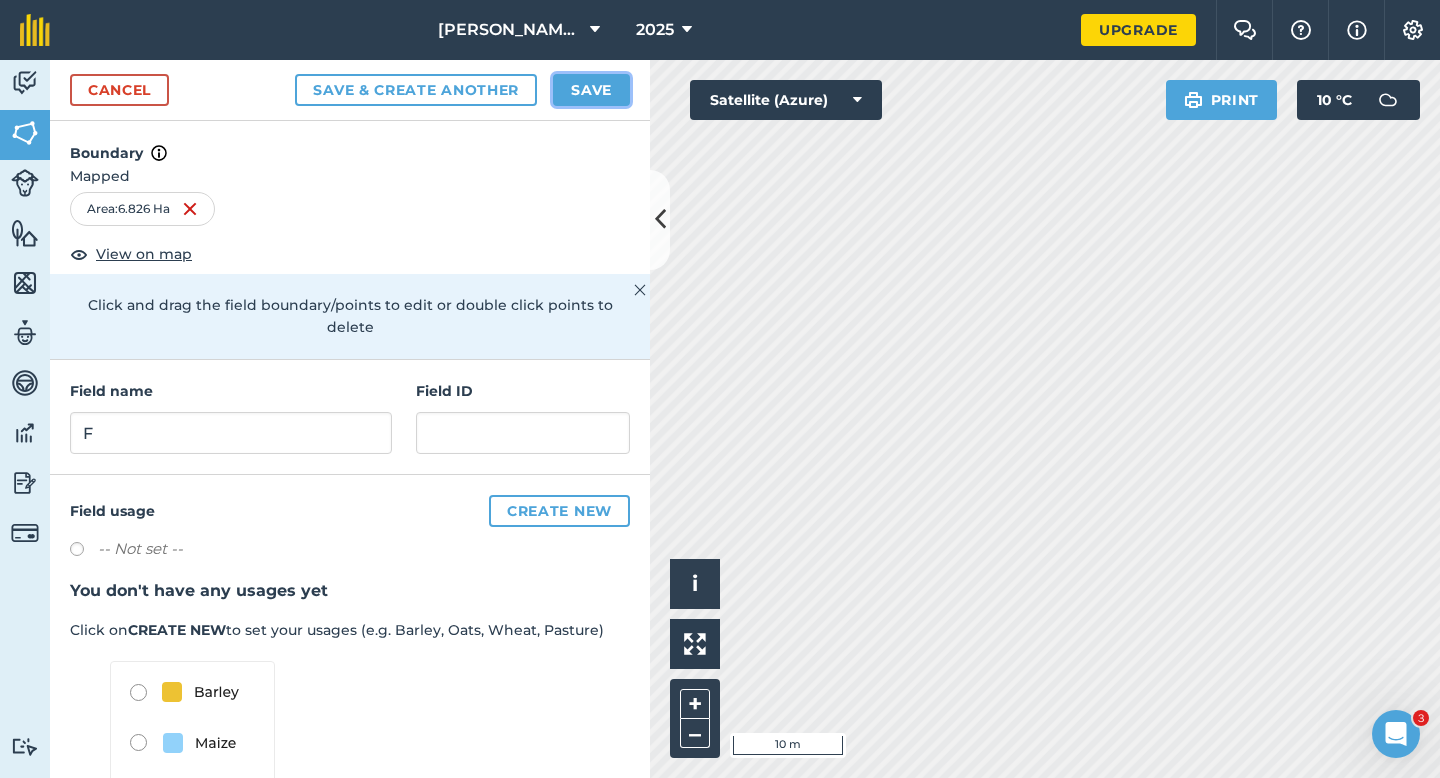 click on "Save" at bounding box center [591, 90] 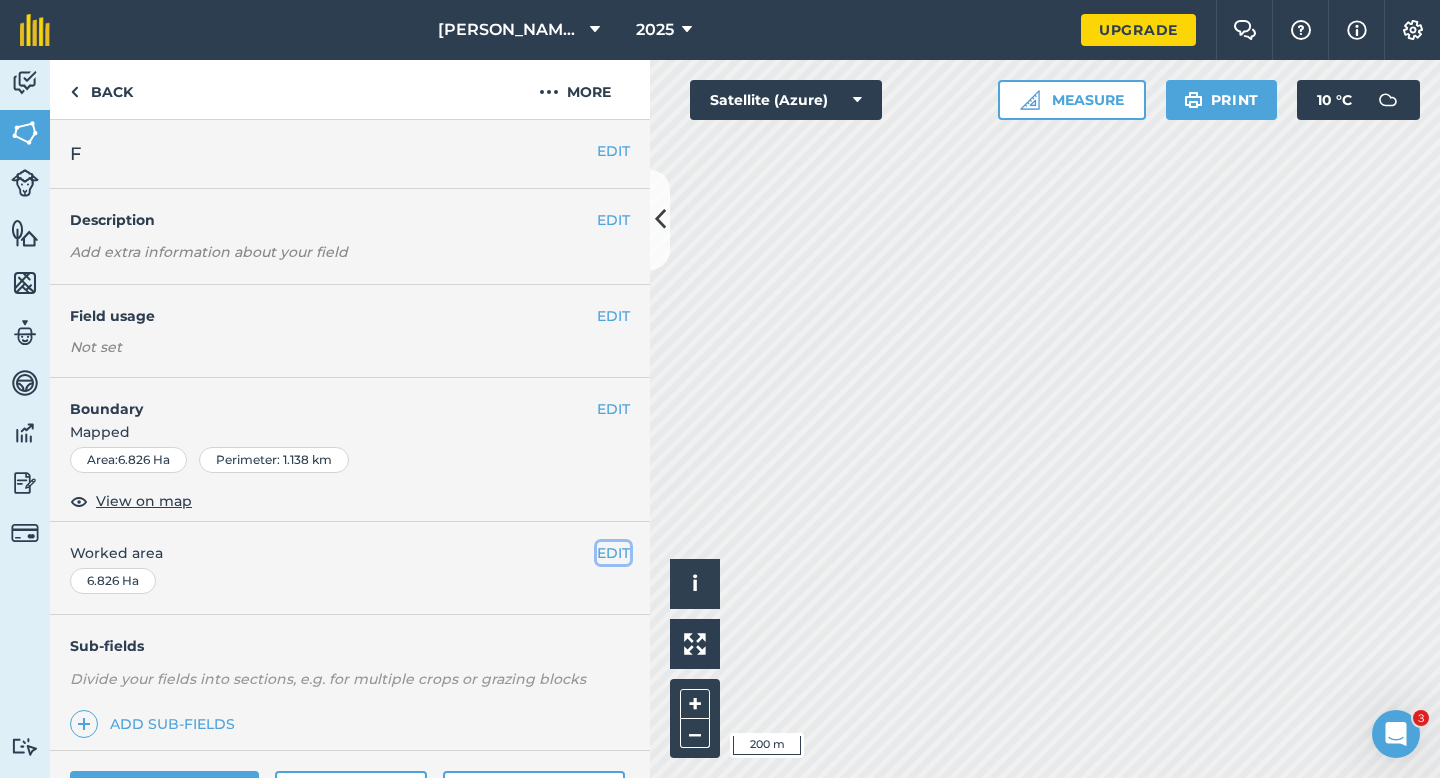 click on "EDIT" at bounding box center (613, 553) 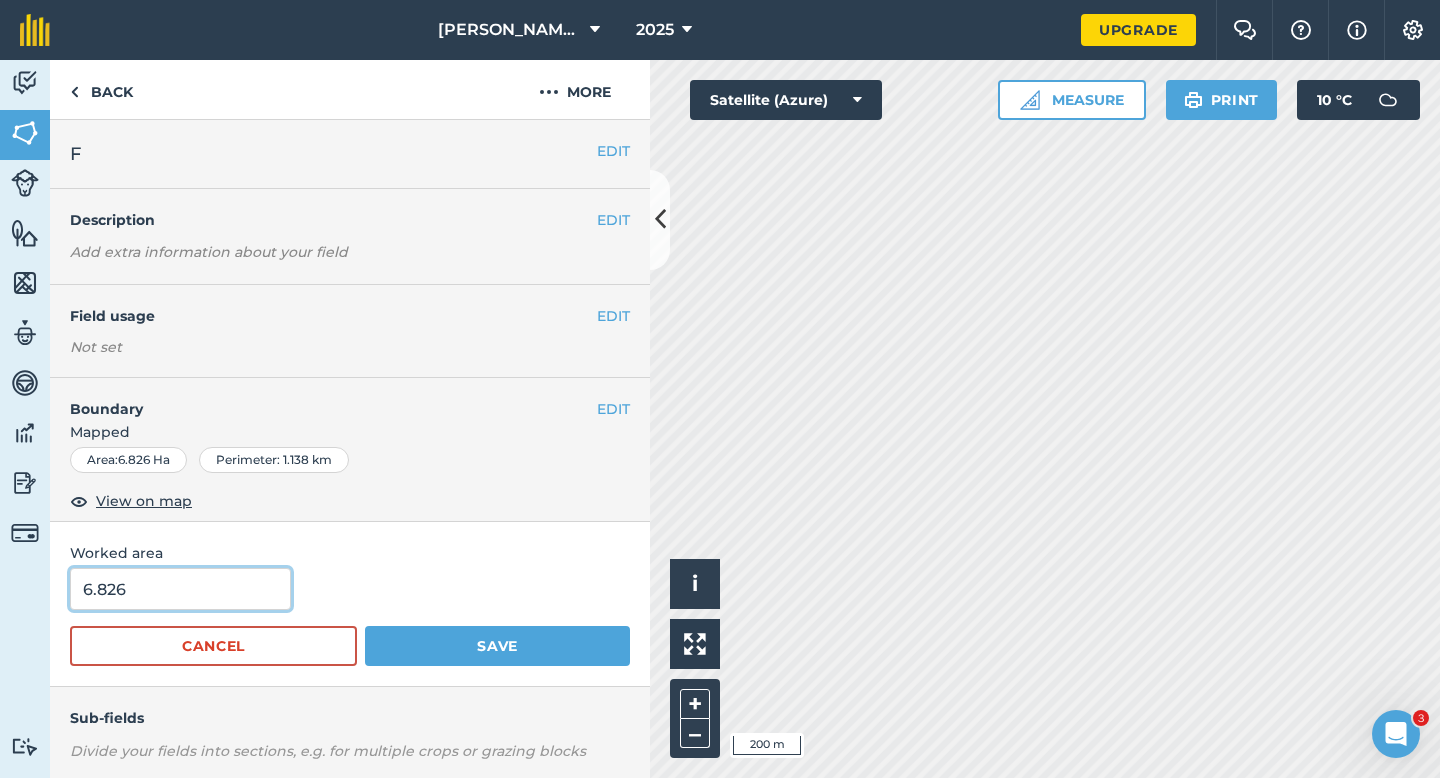 click on "6.826" at bounding box center [180, 589] 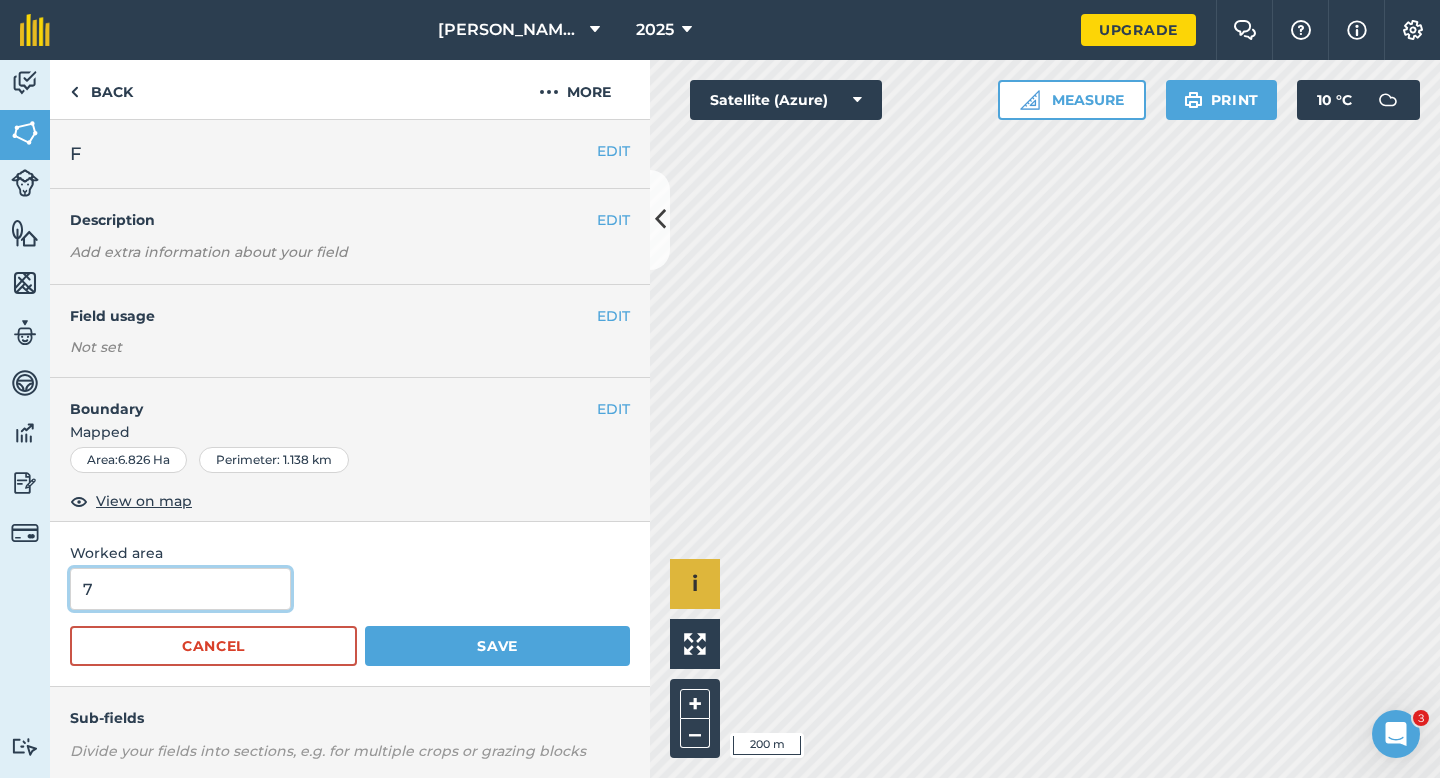 click on "Save" at bounding box center [497, 646] 